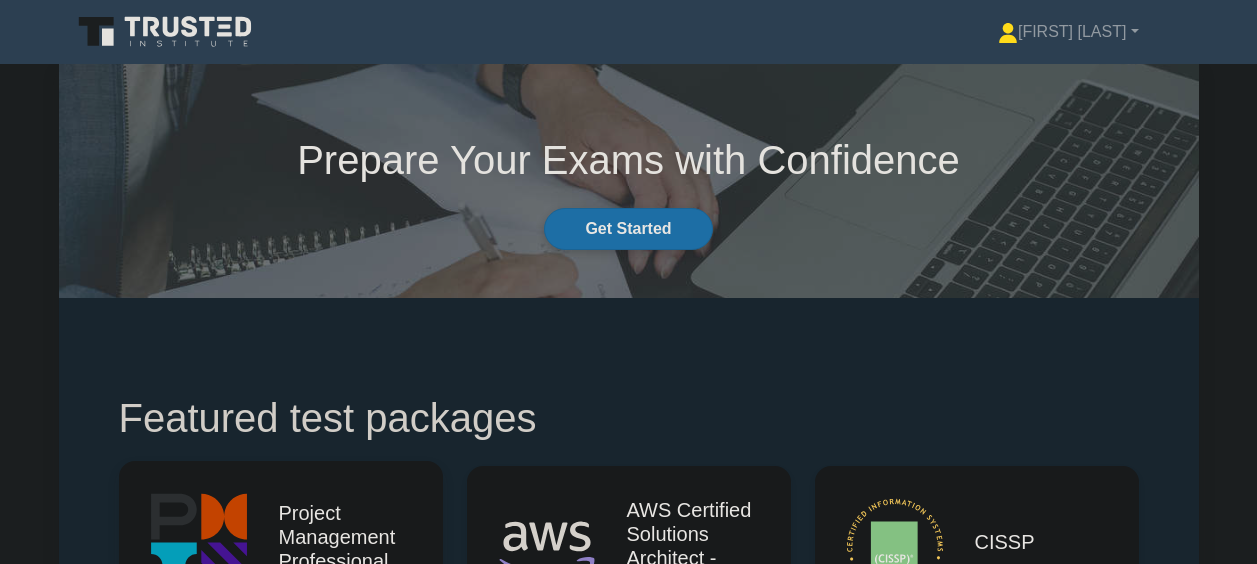 scroll, scrollTop: 200, scrollLeft: 0, axis: vertical 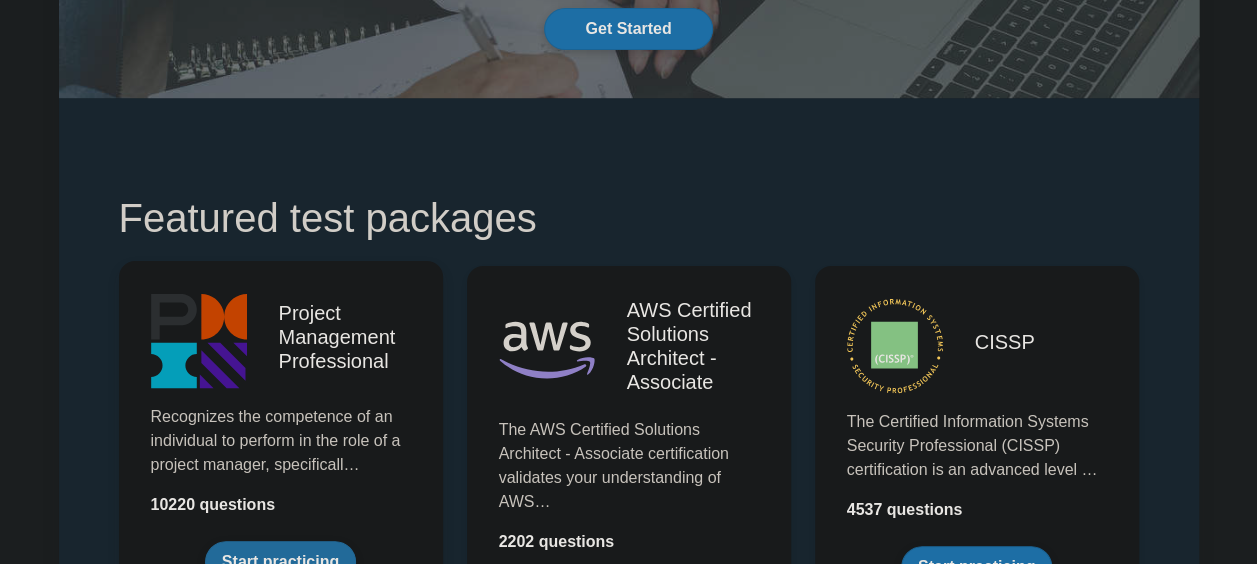 click on "Start practicing" at bounding box center [280, 562] 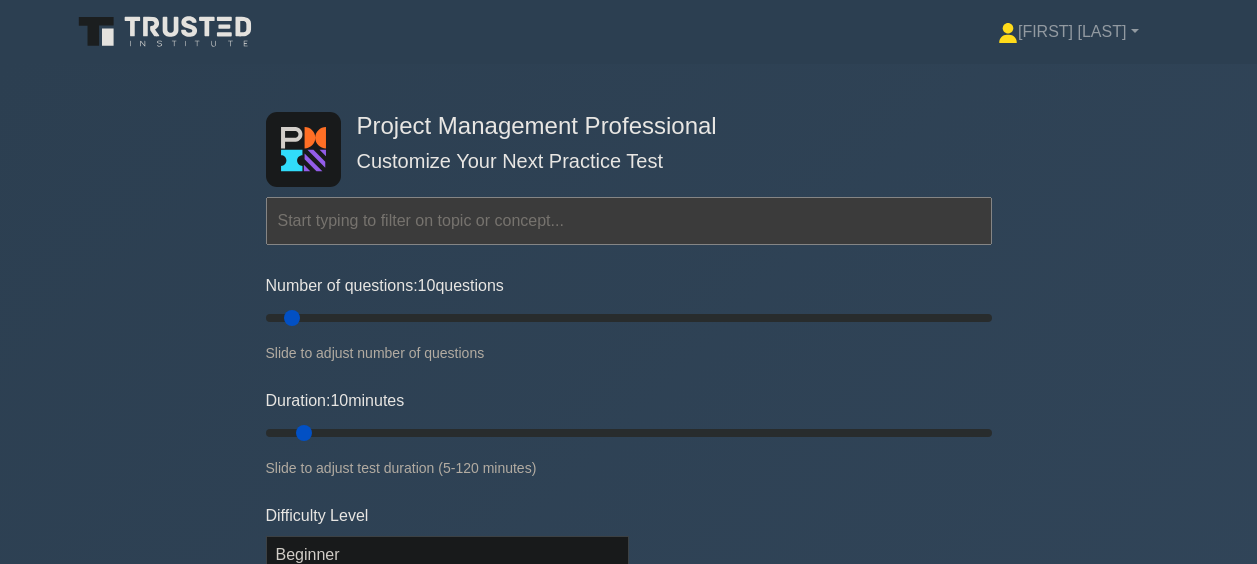 scroll, scrollTop: 0, scrollLeft: 0, axis: both 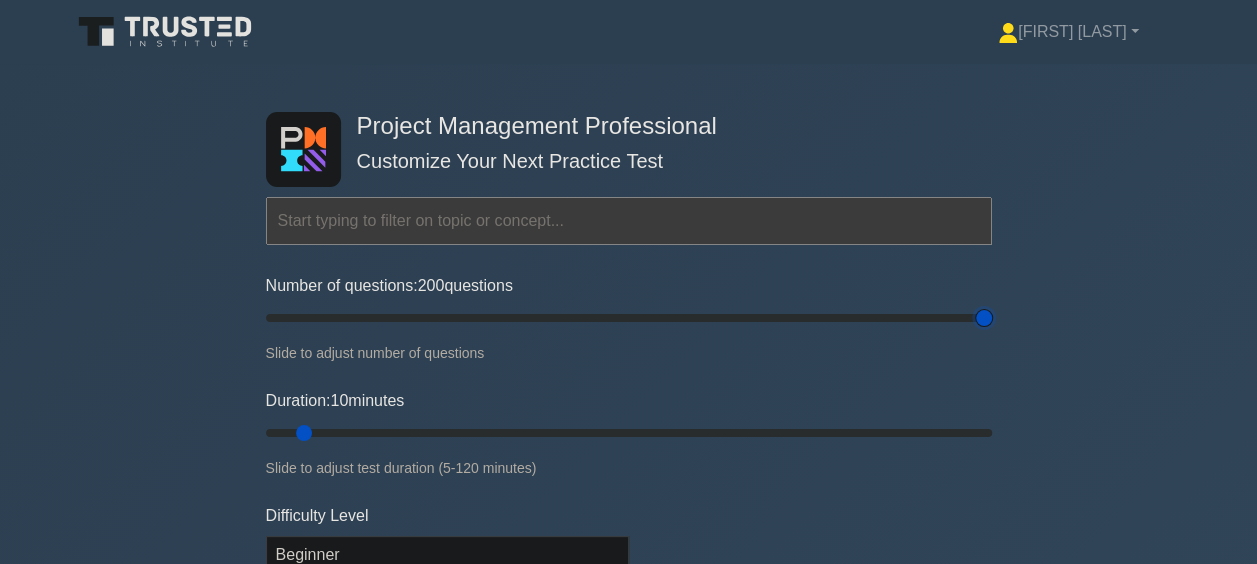 drag, startPoint x: 294, startPoint y: 314, endPoint x: 1026, endPoint y: 260, distance: 733.9891 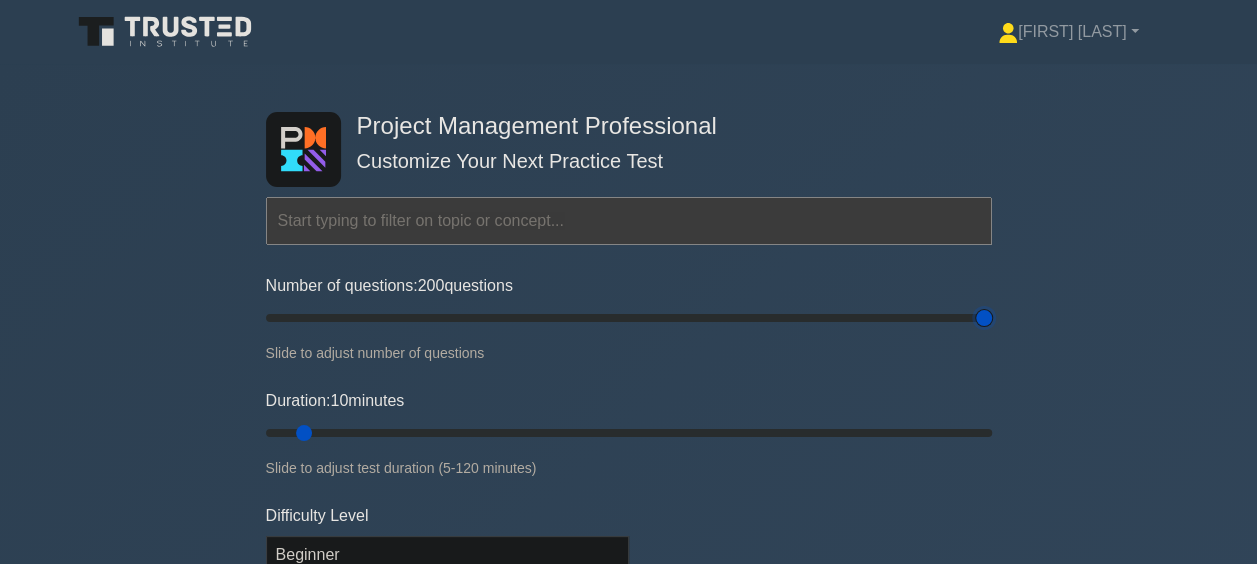click on "Number of questions:  200  questions" at bounding box center [629, 318] 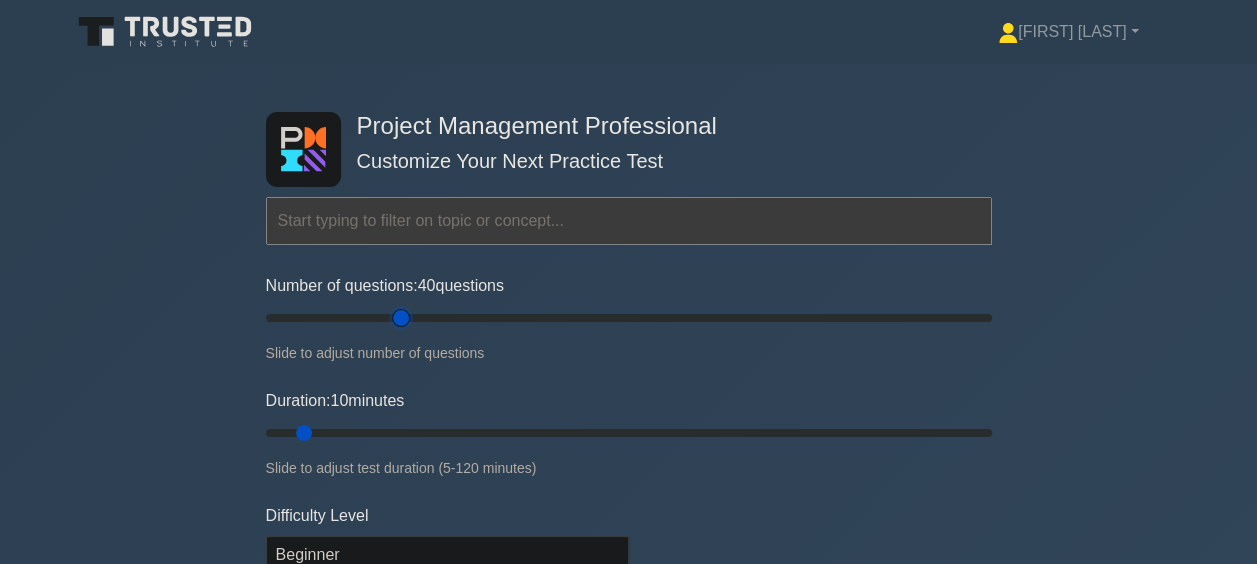 drag, startPoint x: 986, startPoint y: 317, endPoint x: 395, endPoint y: 357, distance: 592.3521 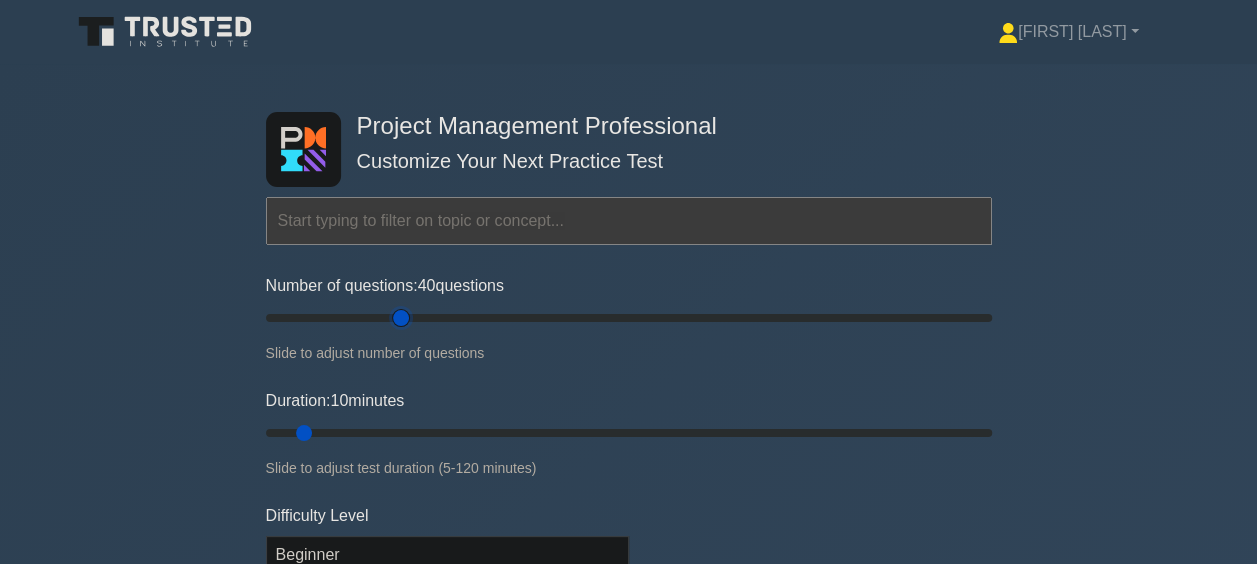 click on "Number of questions:  40  questions" at bounding box center (629, 318) 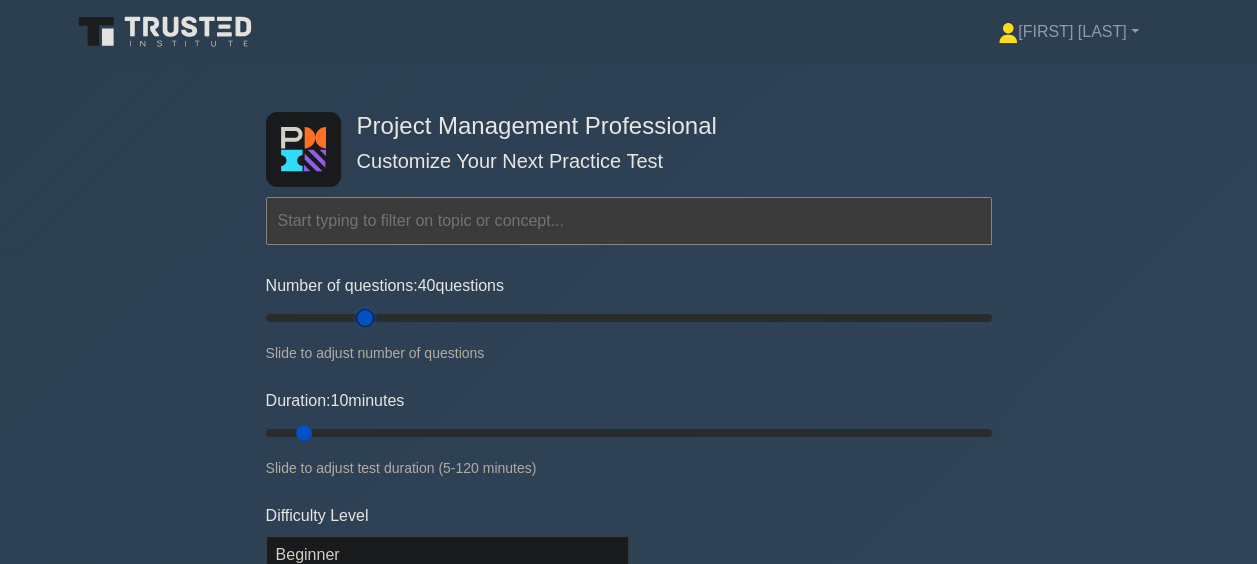 type on "30" 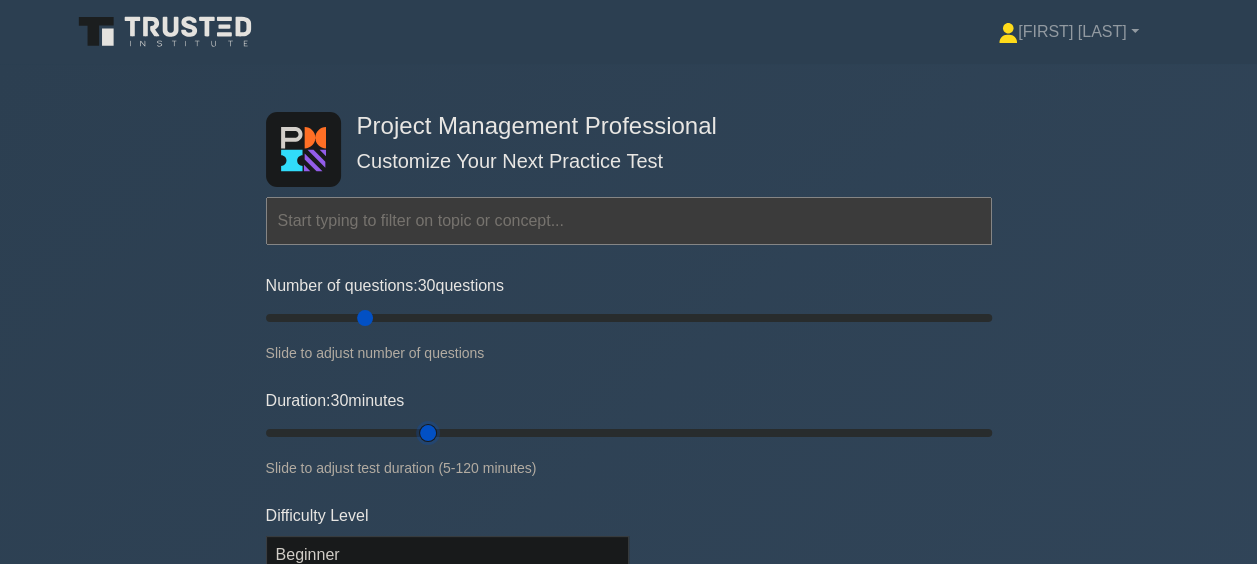drag, startPoint x: 304, startPoint y: 432, endPoint x: 432, endPoint y: 433, distance: 128.0039 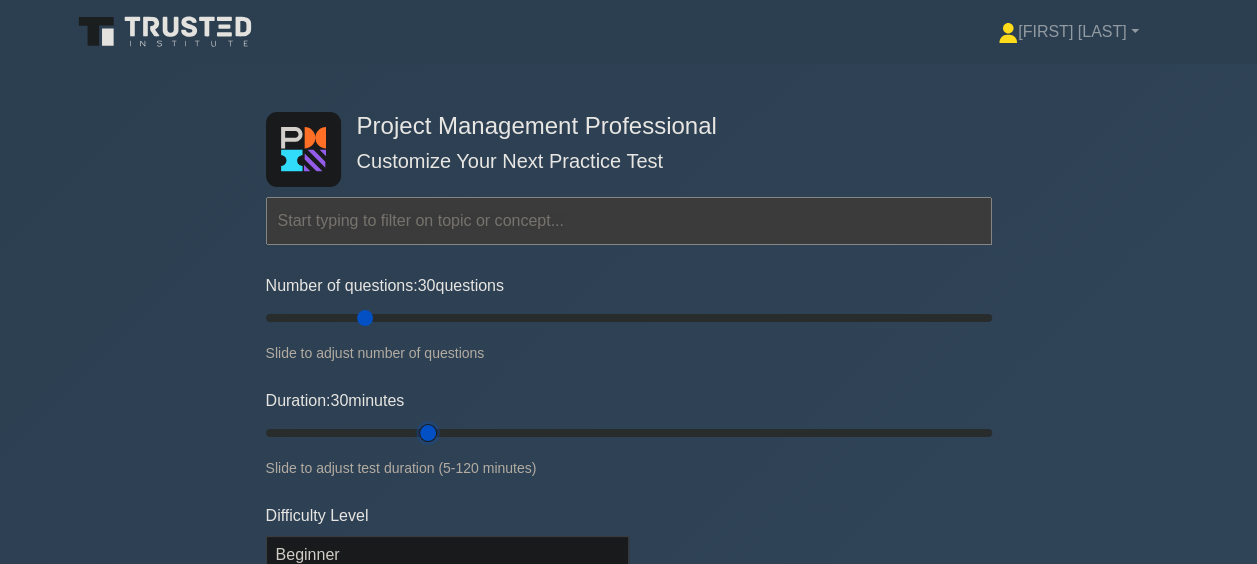 type on "30" 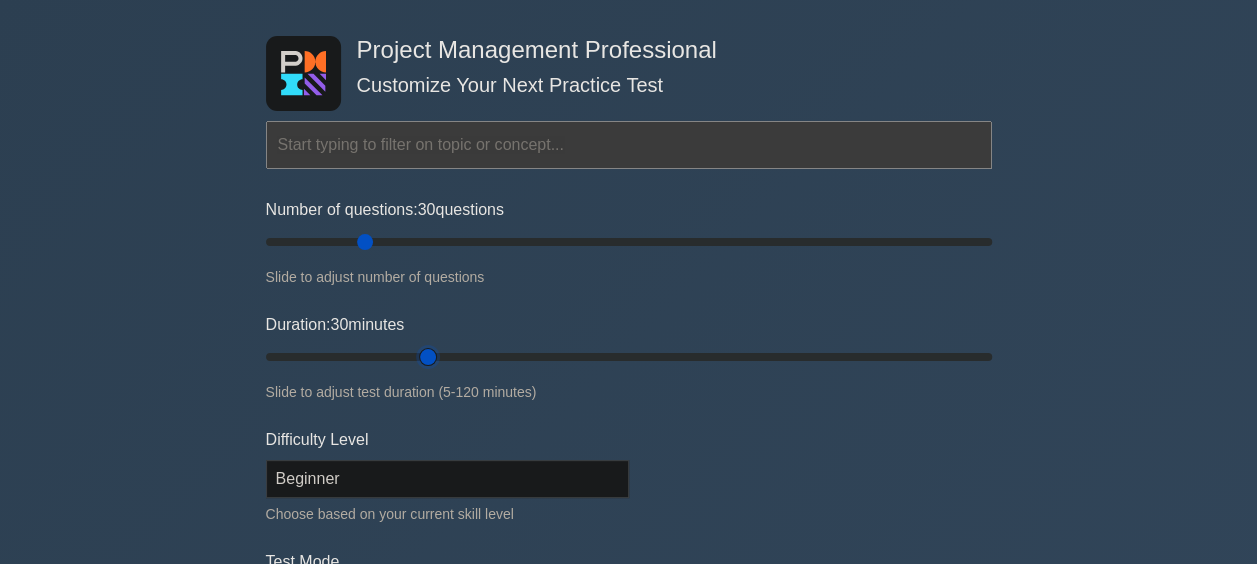 scroll, scrollTop: 200, scrollLeft: 0, axis: vertical 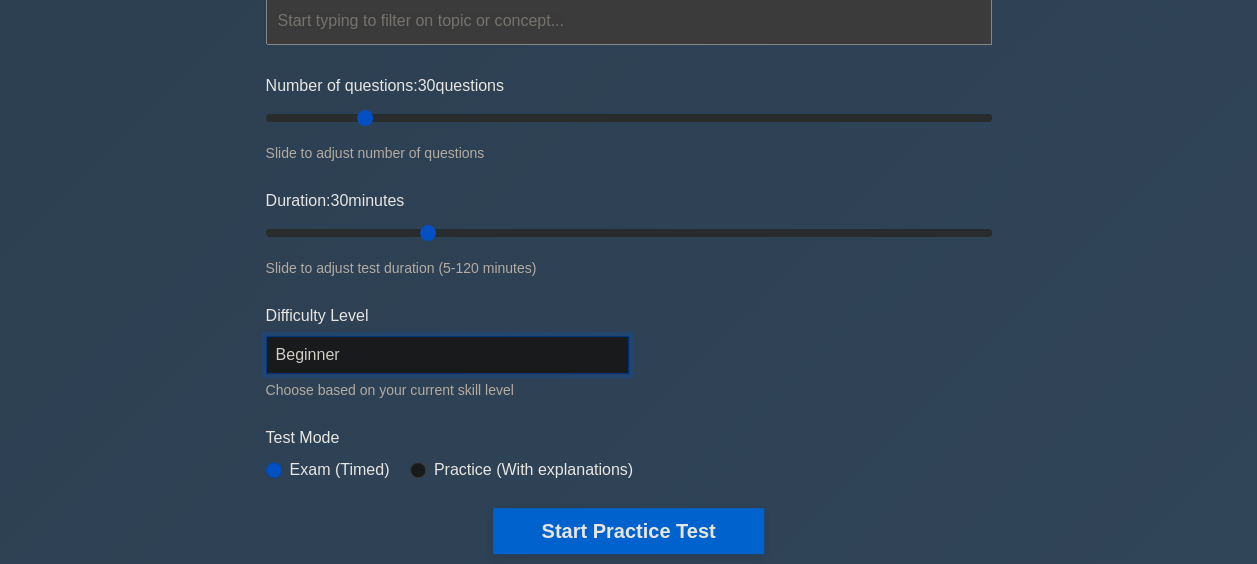click on "Beginner
Intermediate
Expert" at bounding box center [447, 355] 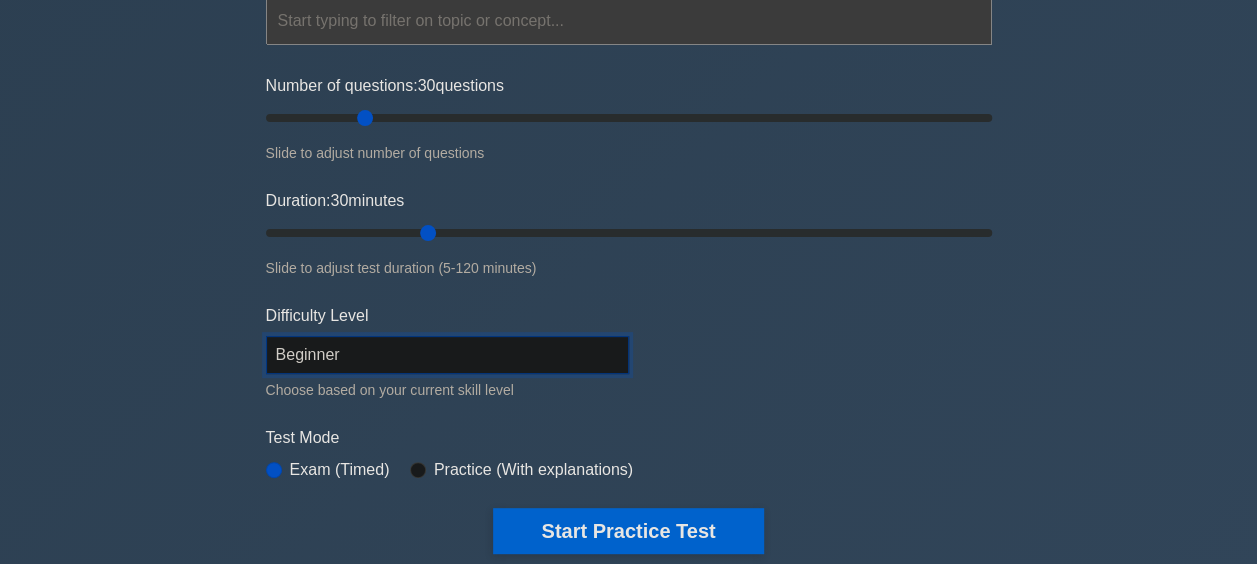 select on "expert" 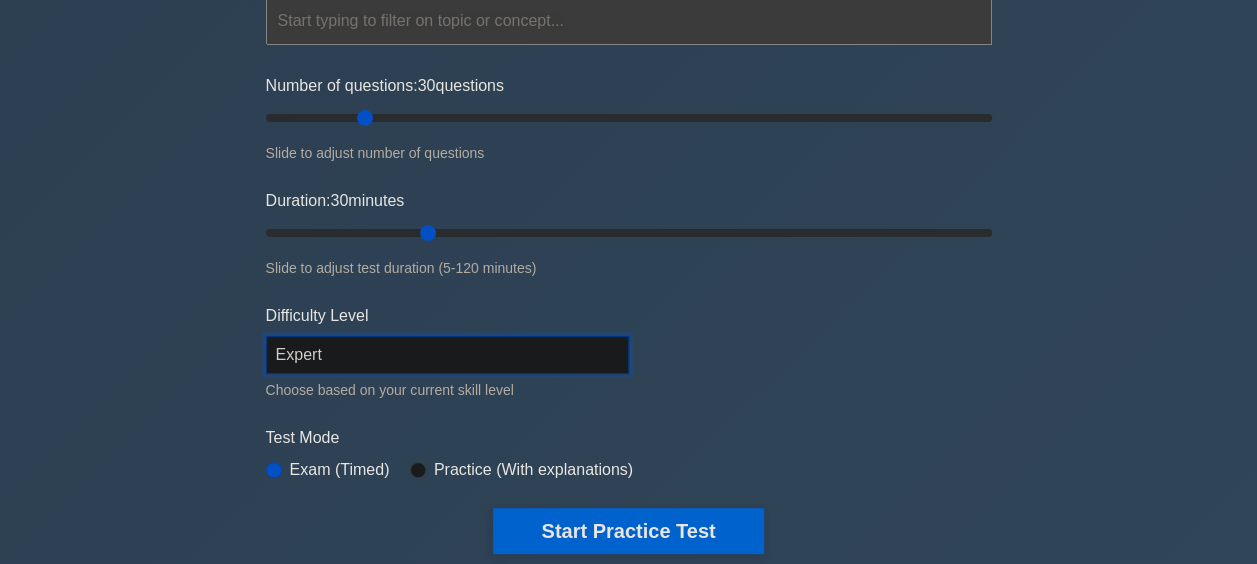 click on "Beginner
Intermediate
Expert" at bounding box center [447, 355] 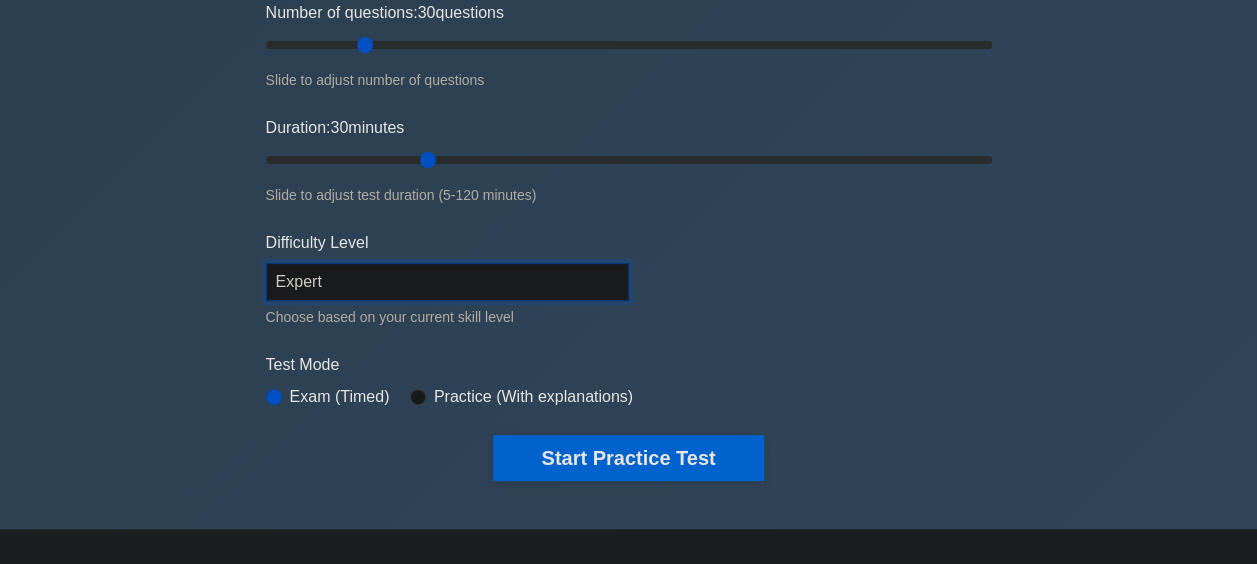 scroll, scrollTop: 300, scrollLeft: 0, axis: vertical 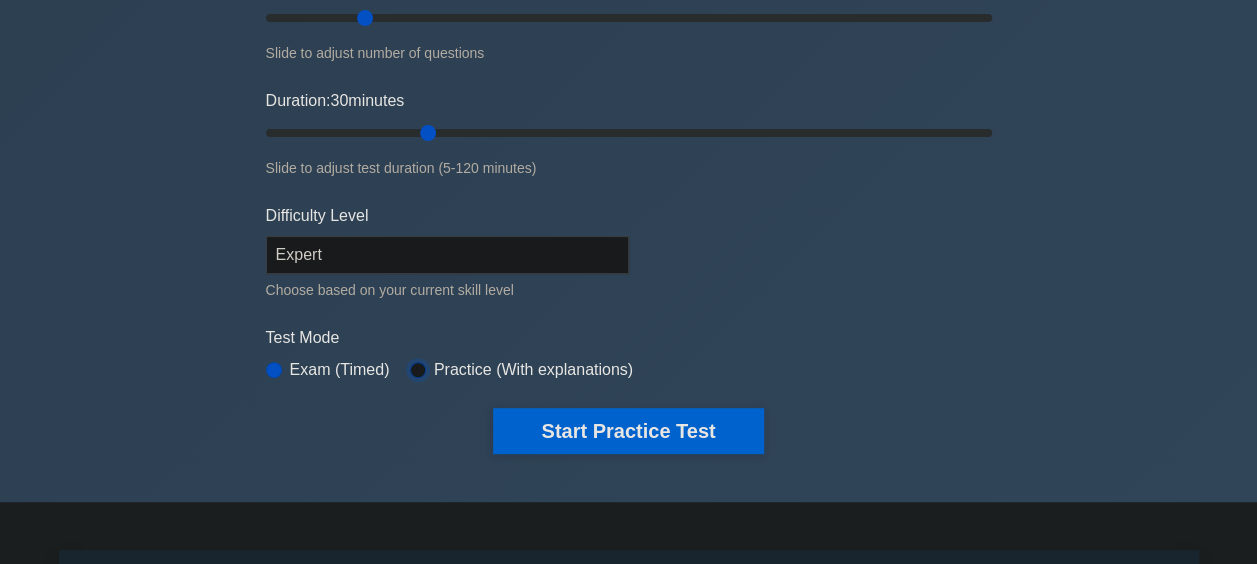 click at bounding box center [418, 370] 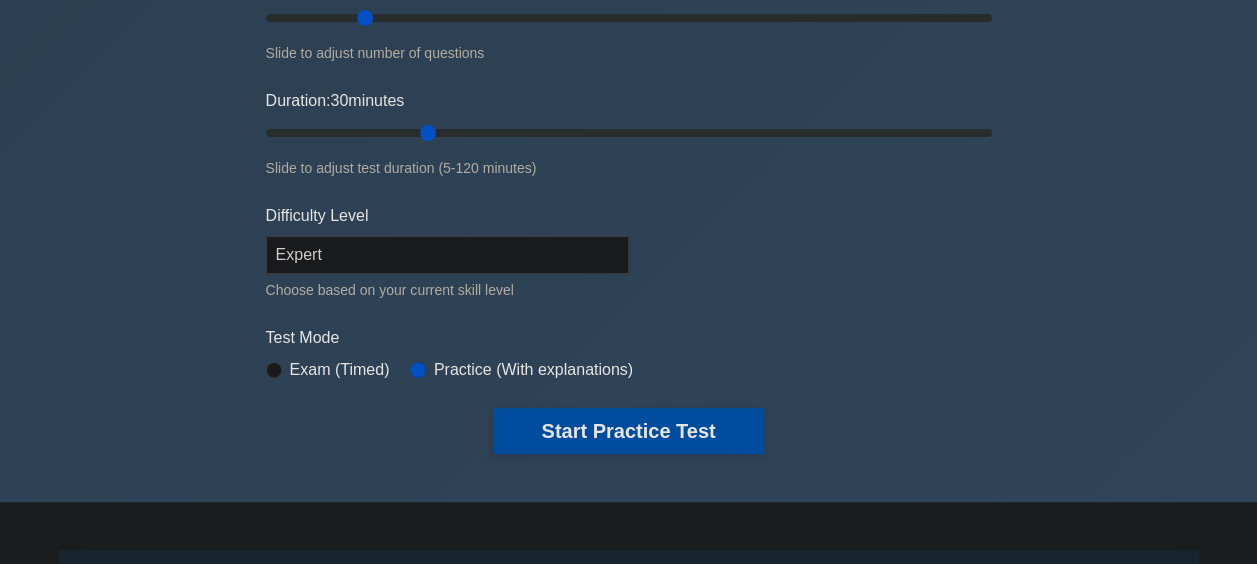 click on "Start Practice Test" at bounding box center (628, 431) 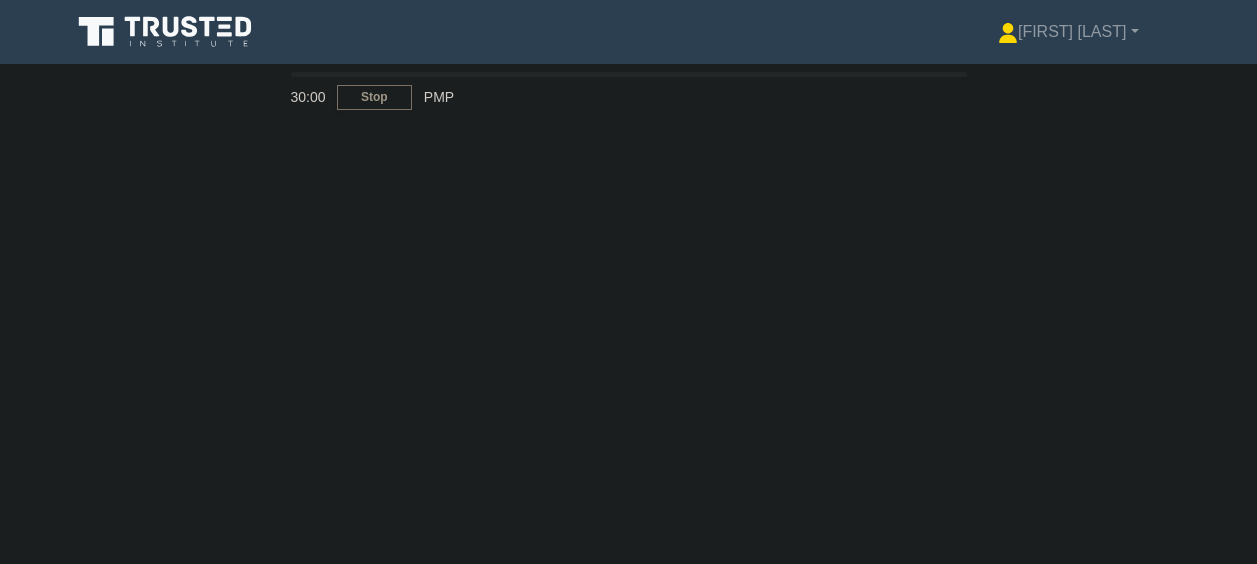 scroll, scrollTop: 0, scrollLeft: 0, axis: both 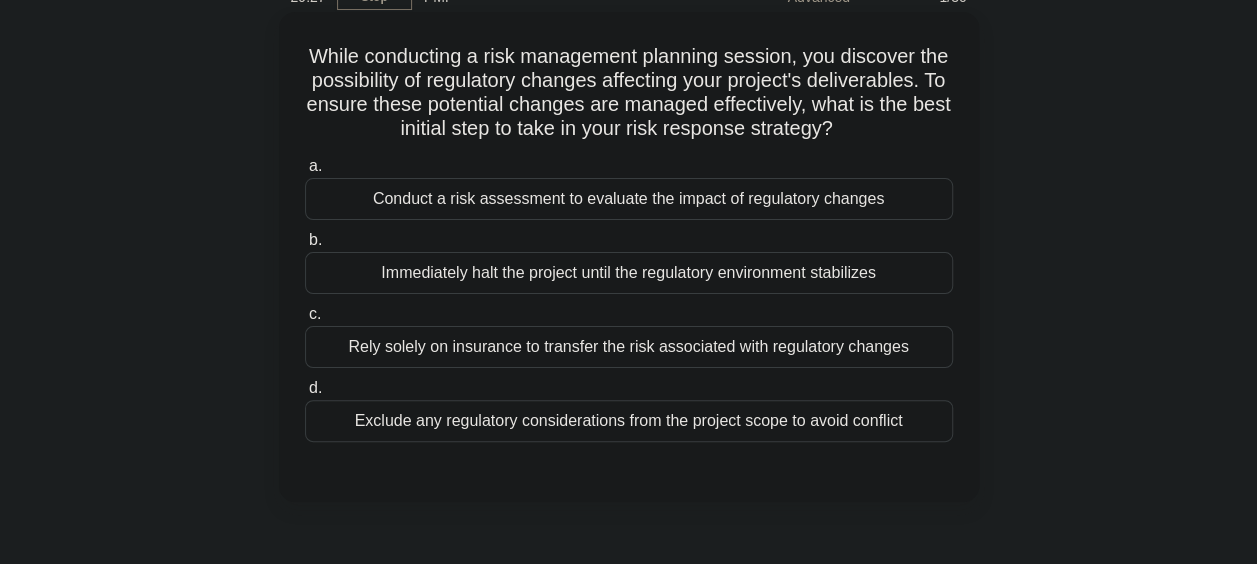 click on "Conduct a risk assessment to evaluate the impact of regulatory changes" at bounding box center (629, 199) 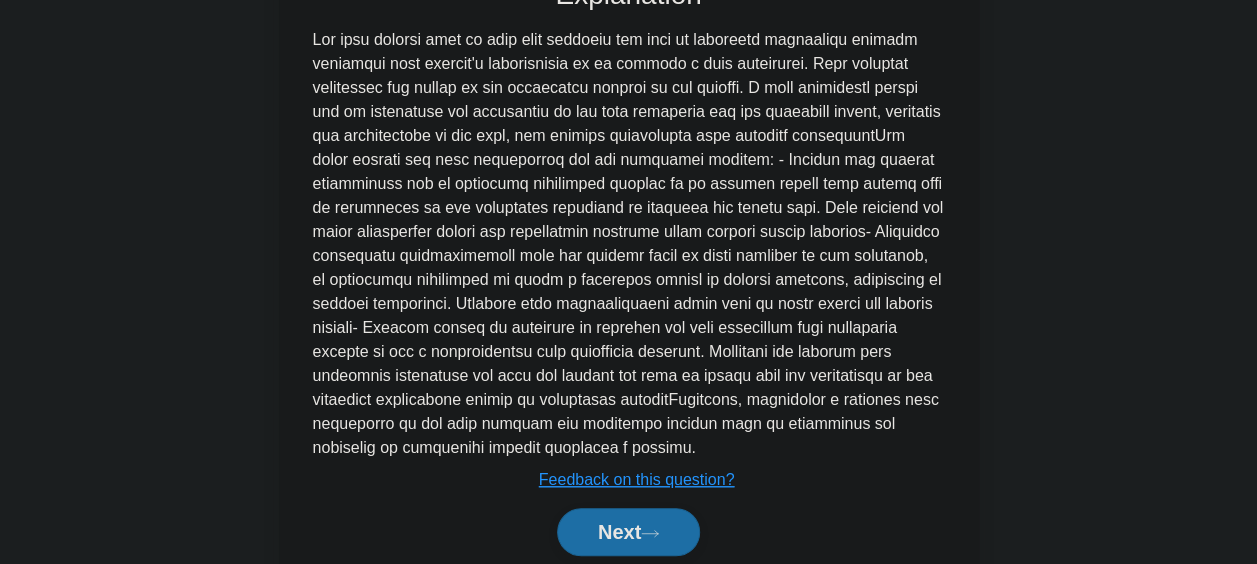 scroll, scrollTop: 690, scrollLeft: 0, axis: vertical 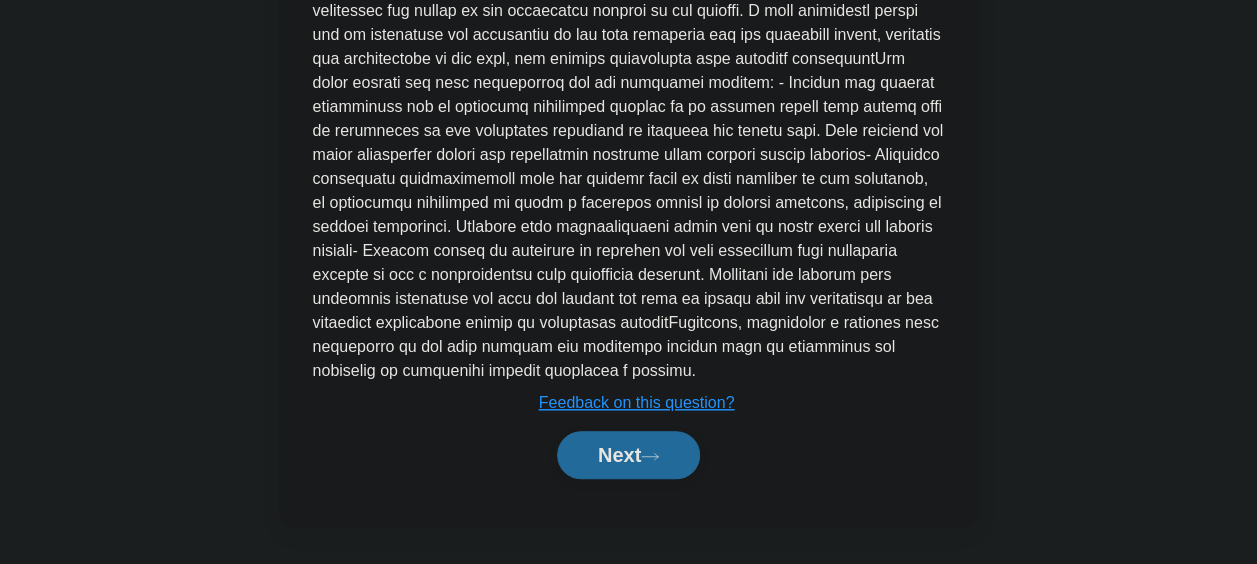 click on "Next" at bounding box center [628, 455] 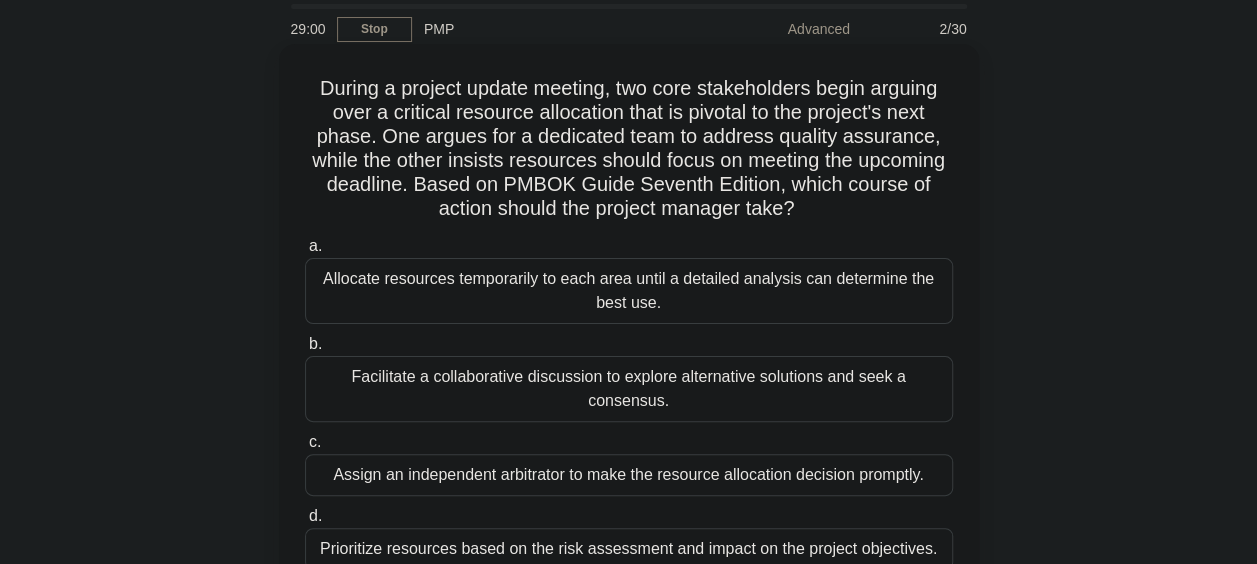 scroll, scrollTop: 100, scrollLeft: 0, axis: vertical 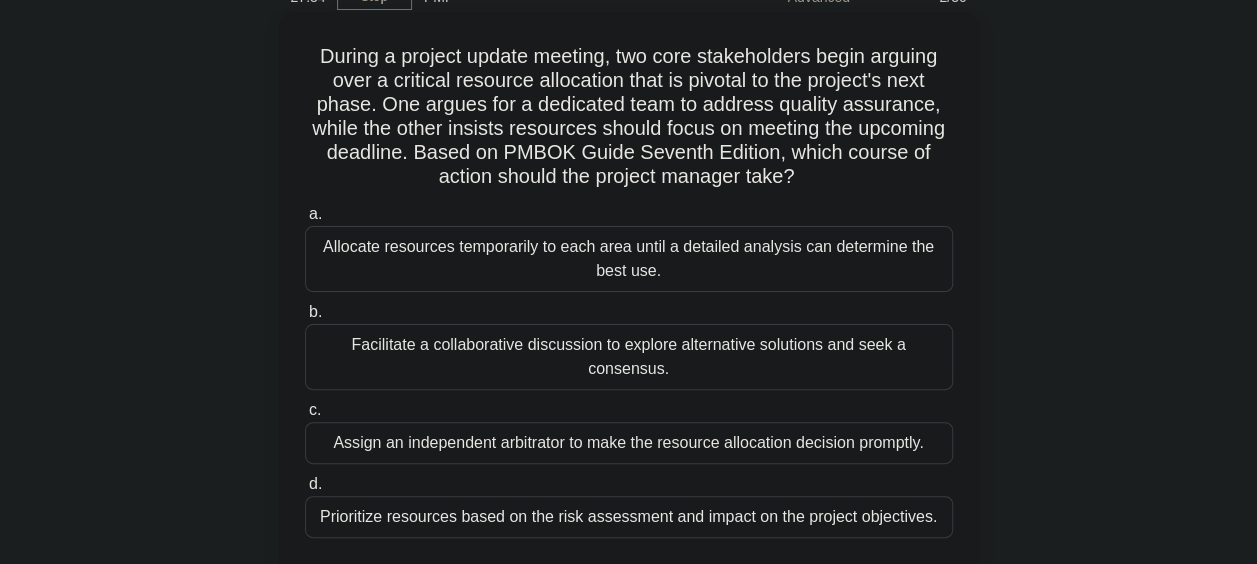 click on "Facilitate a collaborative discussion to explore alternative solutions and seek a consensus." at bounding box center (629, 357) 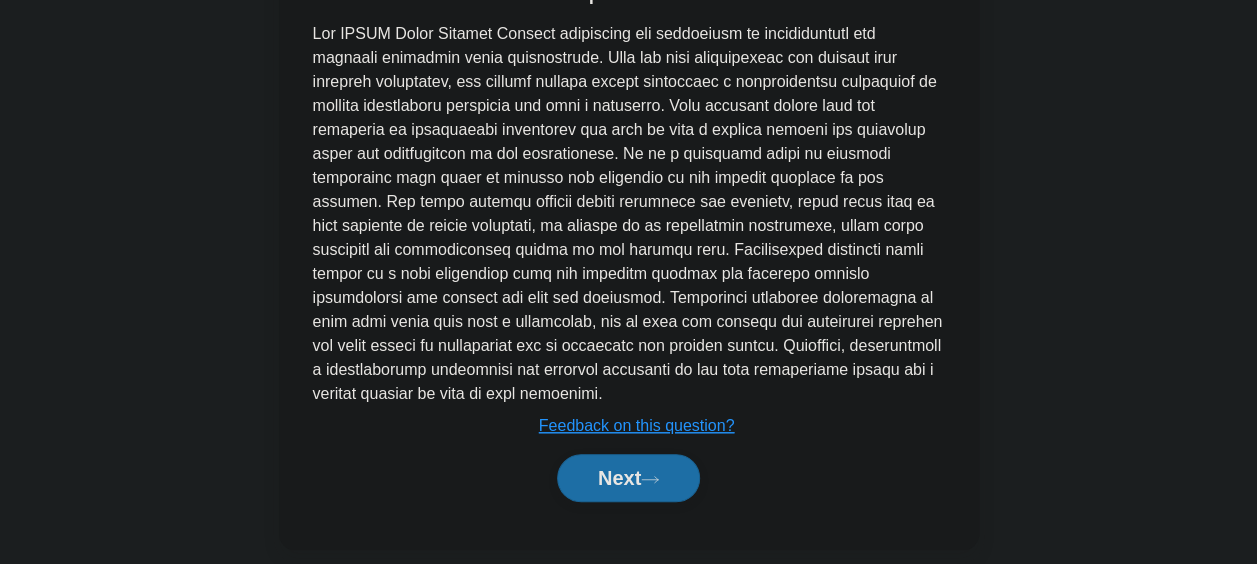 scroll, scrollTop: 700, scrollLeft: 0, axis: vertical 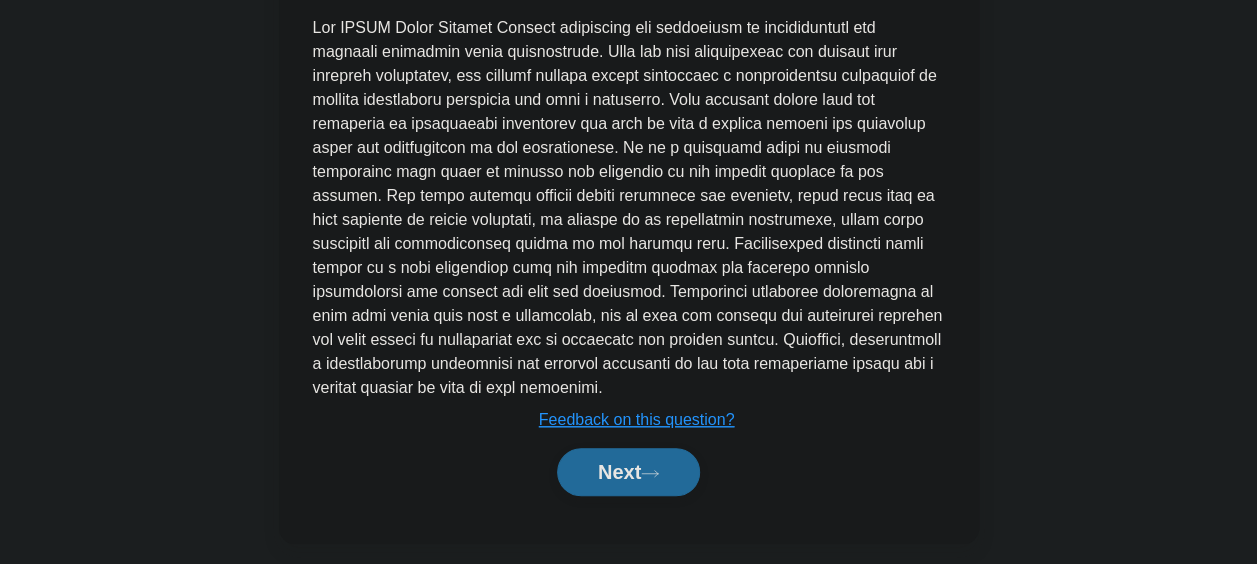 click on "Next" at bounding box center [628, 472] 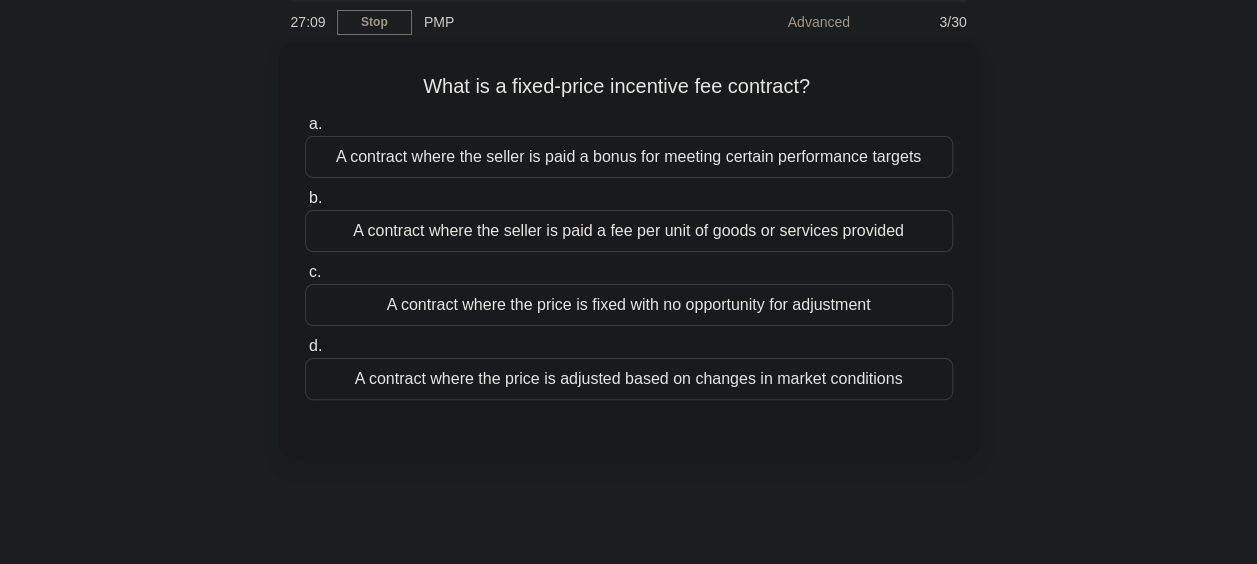 scroll, scrollTop: 16, scrollLeft: 0, axis: vertical 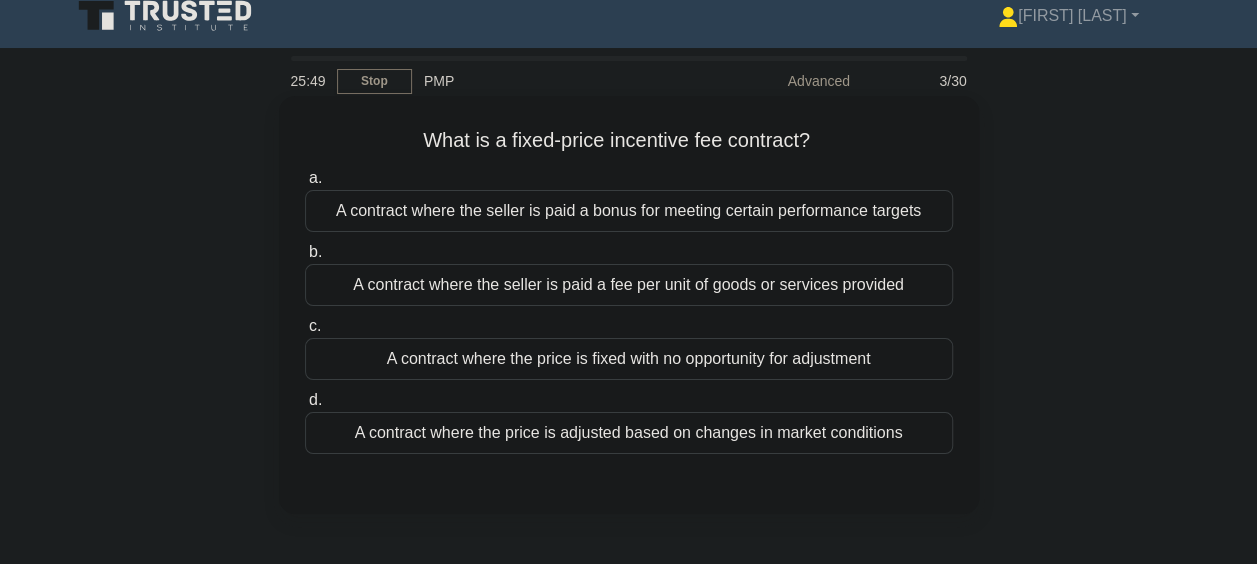 click on "A contract where the seller is paid a bonus for meeting certain performance targets" at bounding box center (629, 211) 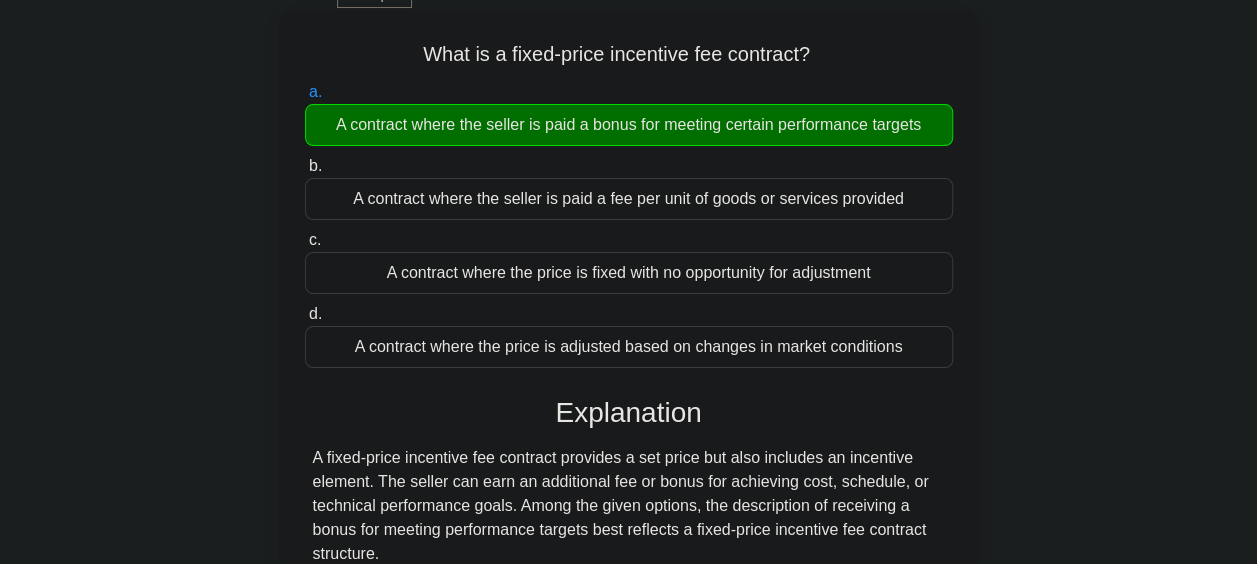 scroll, scrollTop: 216, scrollLeft: 0, axis: vertical 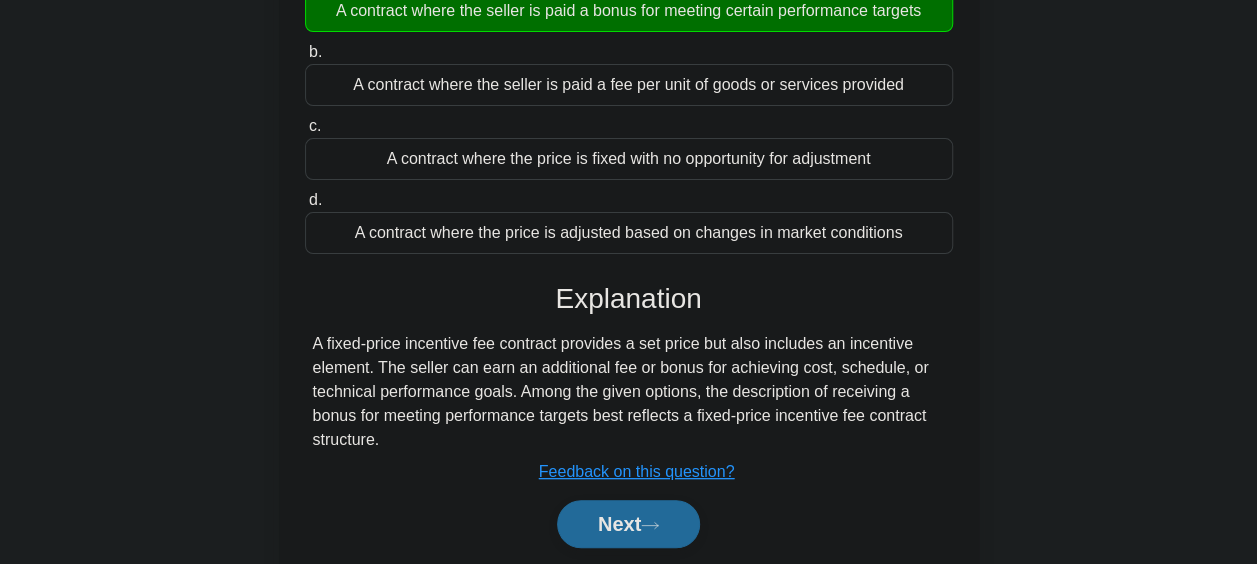 click on "Next" at bounding box center (628, 524) 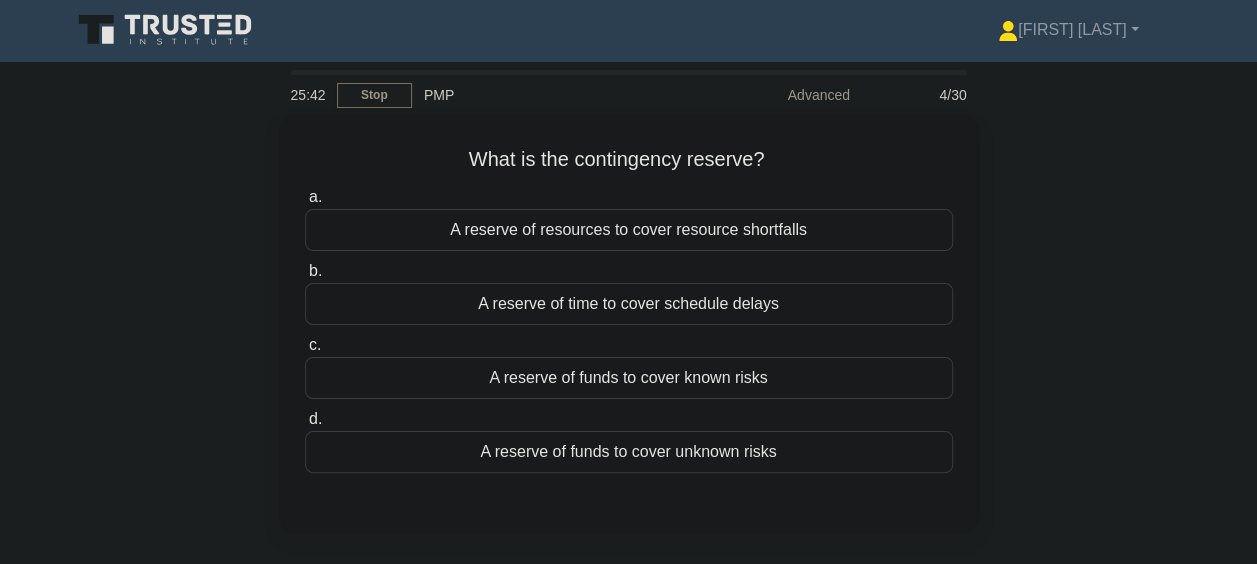 scroll, scrollTop: 0, scrollLeft: 0, axis: both 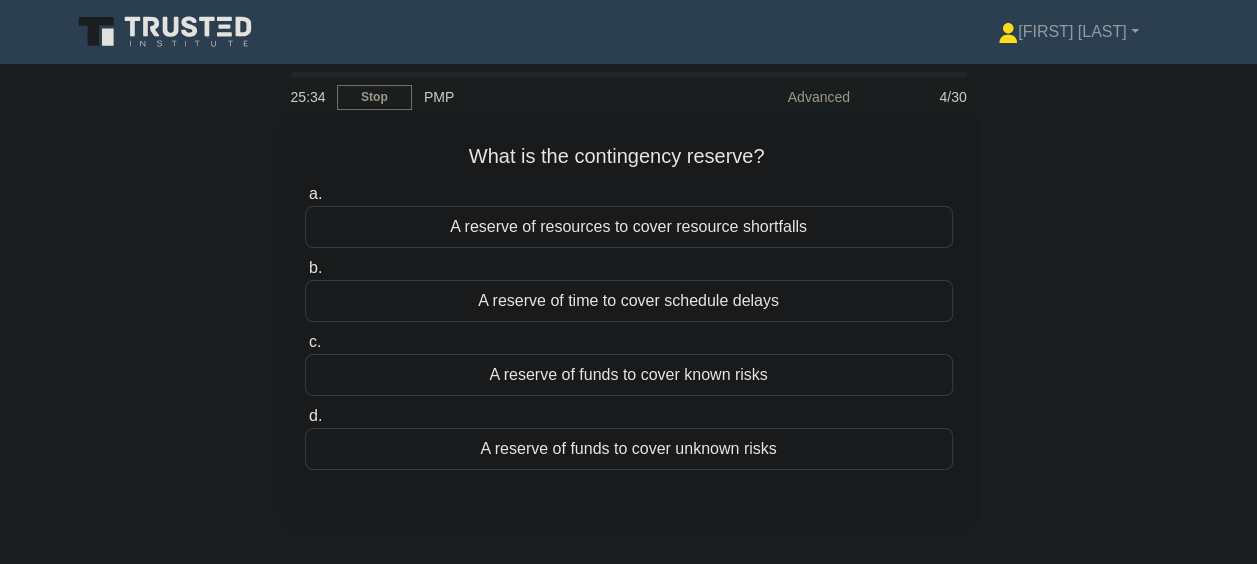 click on "A reserve of funds to cover known risks" at bounding box center [629, 375] 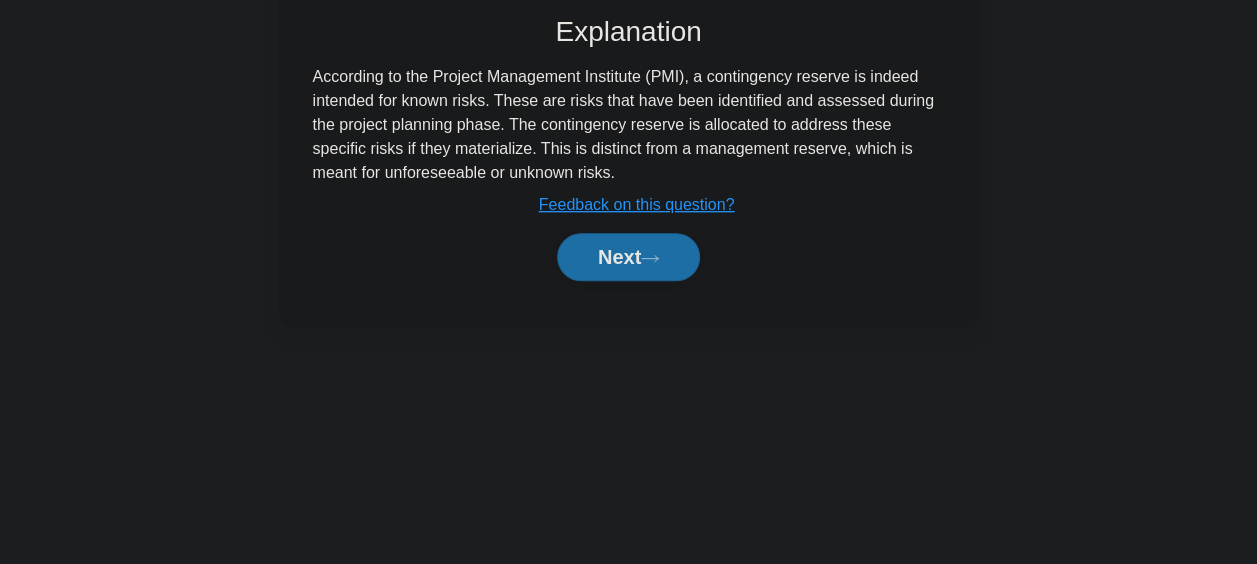 scroll, scrollTop: 500, scrollLeft: 0, axis: vertical 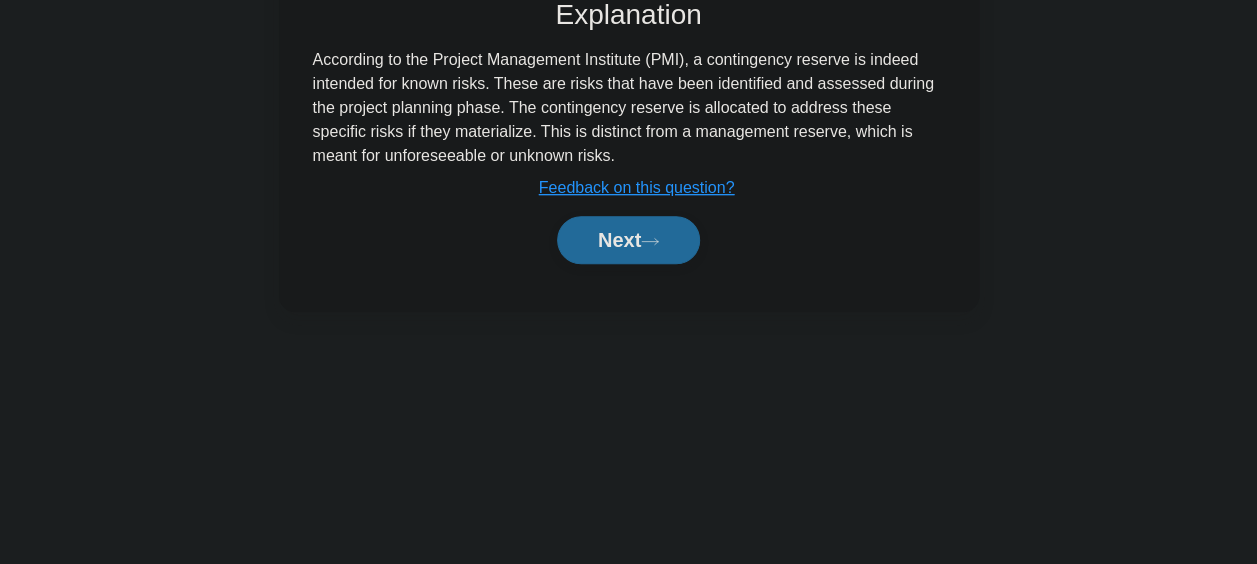 click on "Next" at bounding box center [628, 240] 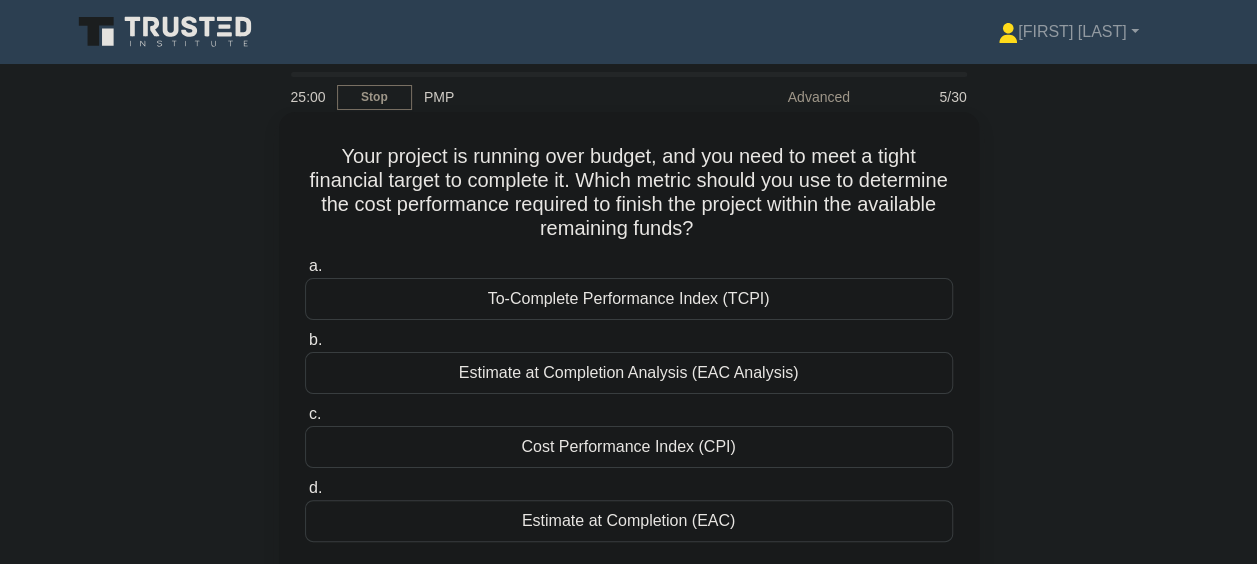 scroll, scrollTop: 100, scrollLeft: 0, axis: vertical 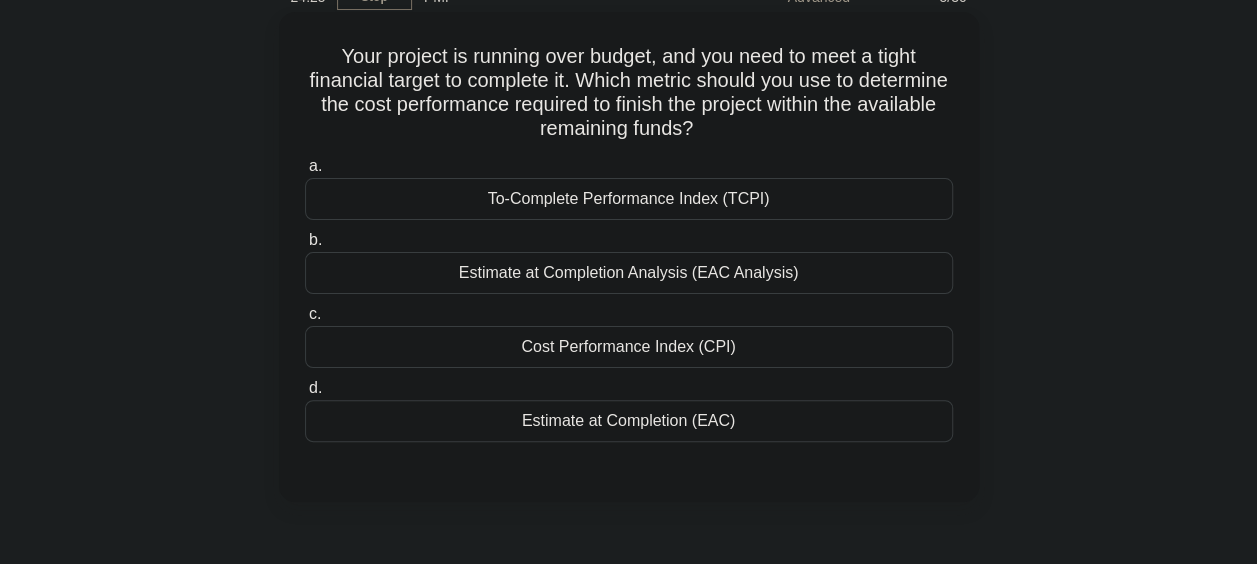 click on "Estimate at Completion (EAC)" at bounding box center [629, 421] 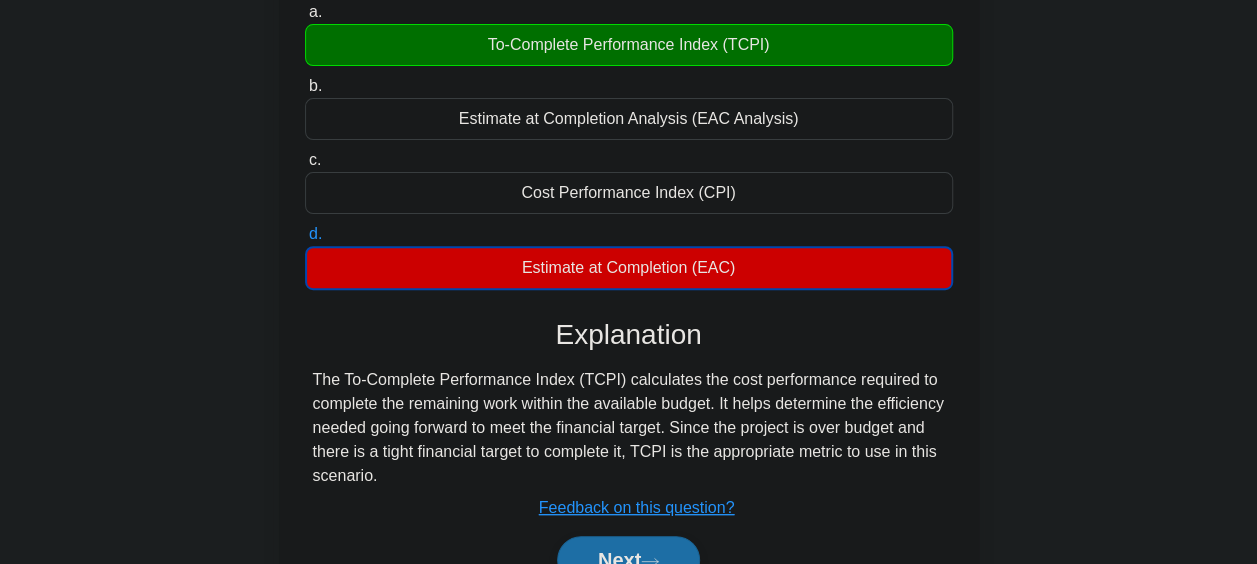 scroll, scrollTop: 300, scrollLeft: 0, axis: vertical 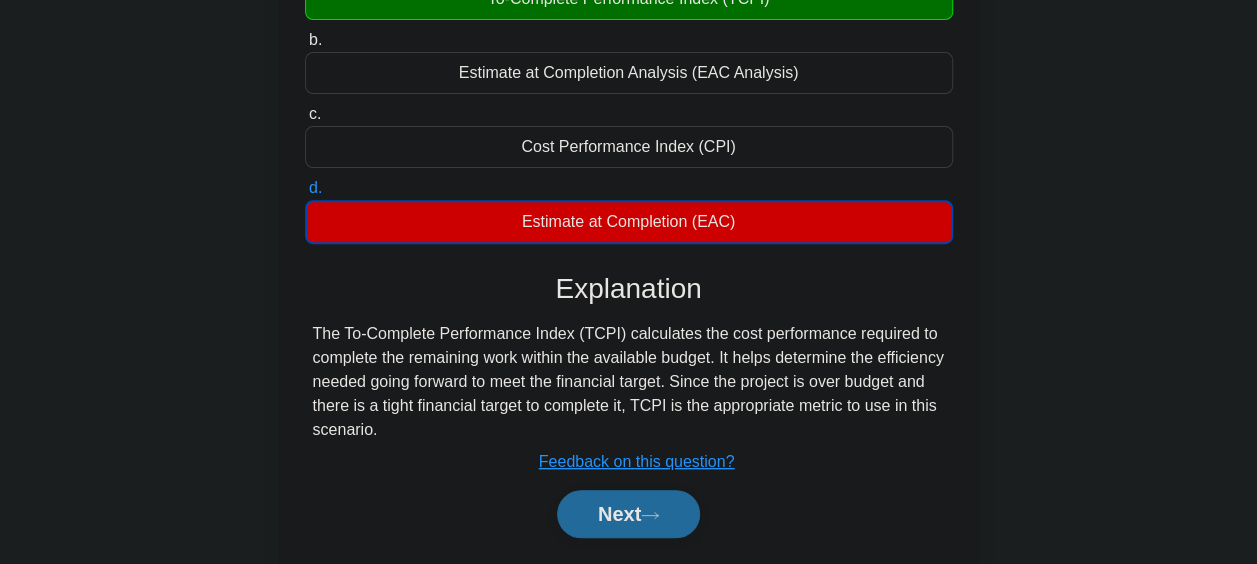 click on "Next" at bounding box center (628, 514) 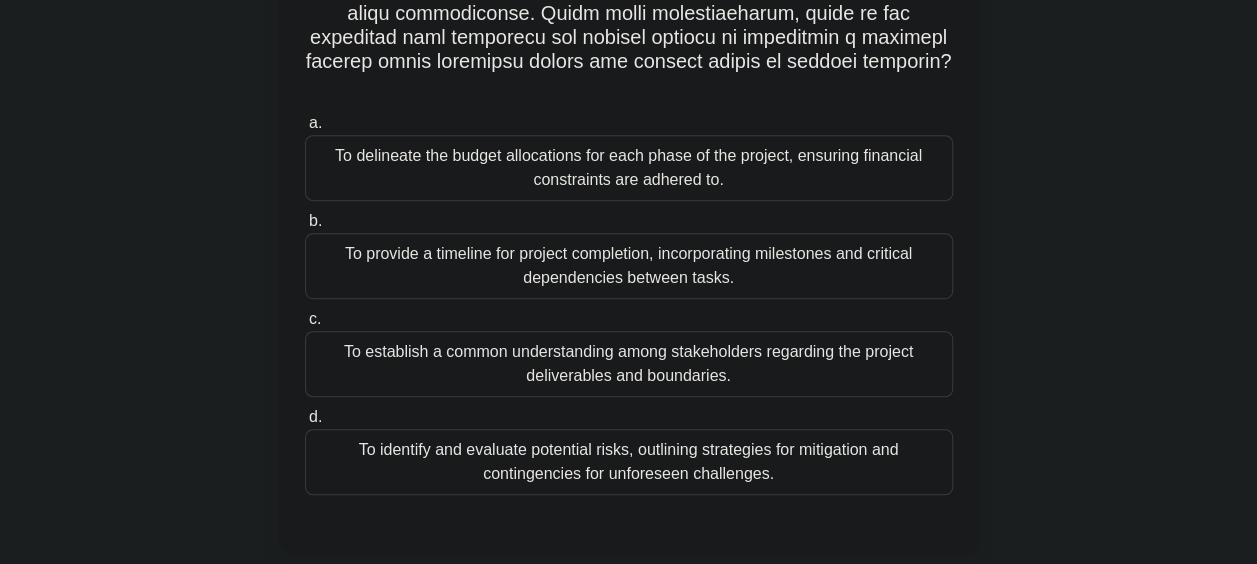 scroll, scrollTop: 400, scrollLeft: 0, axis: vertical 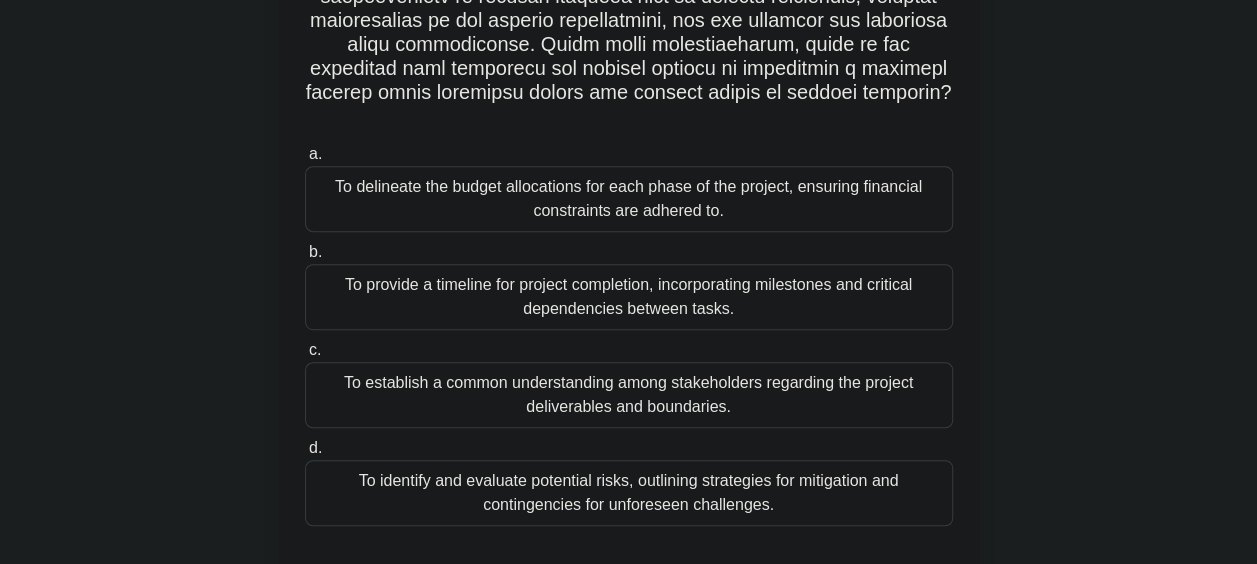 click on "To establish a common understanding among stakeholders regarding the project deliverables and boundaries." at bounding box center [629, 395] 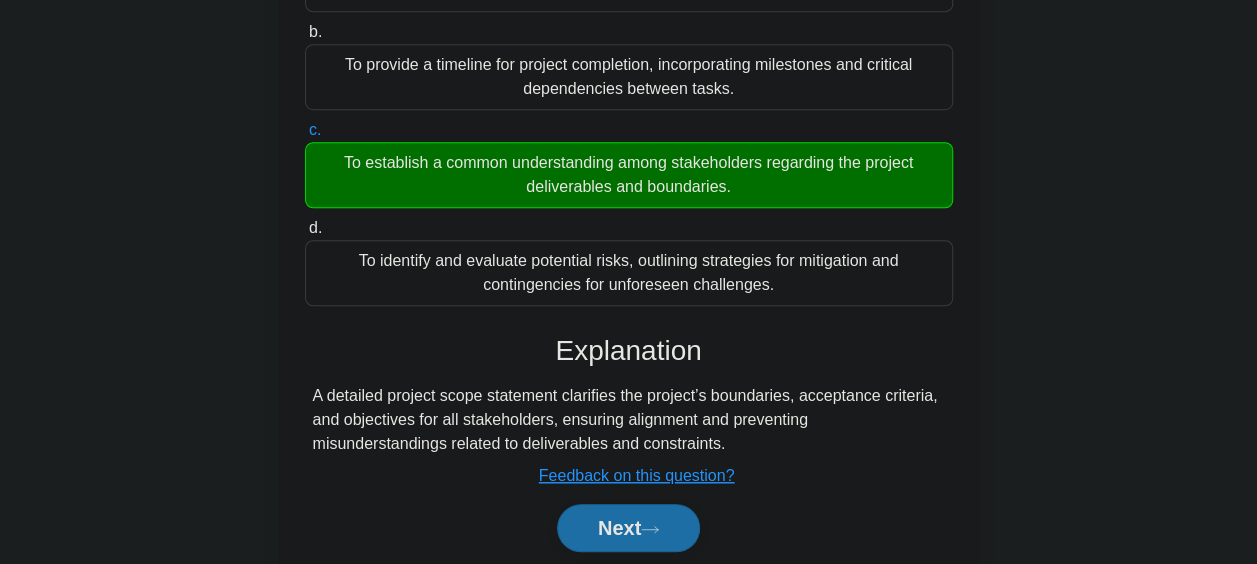 scroll, scrollTop: 666, scrollLeft: 0, axis: vertical 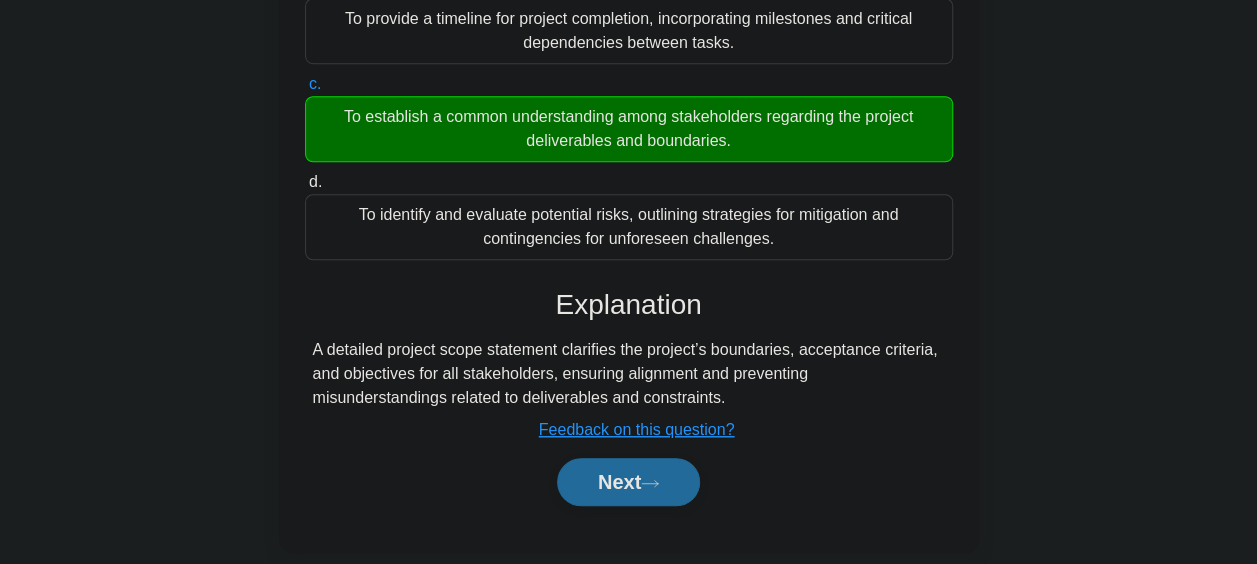 click on "Next" at bounding box center [628, 482] 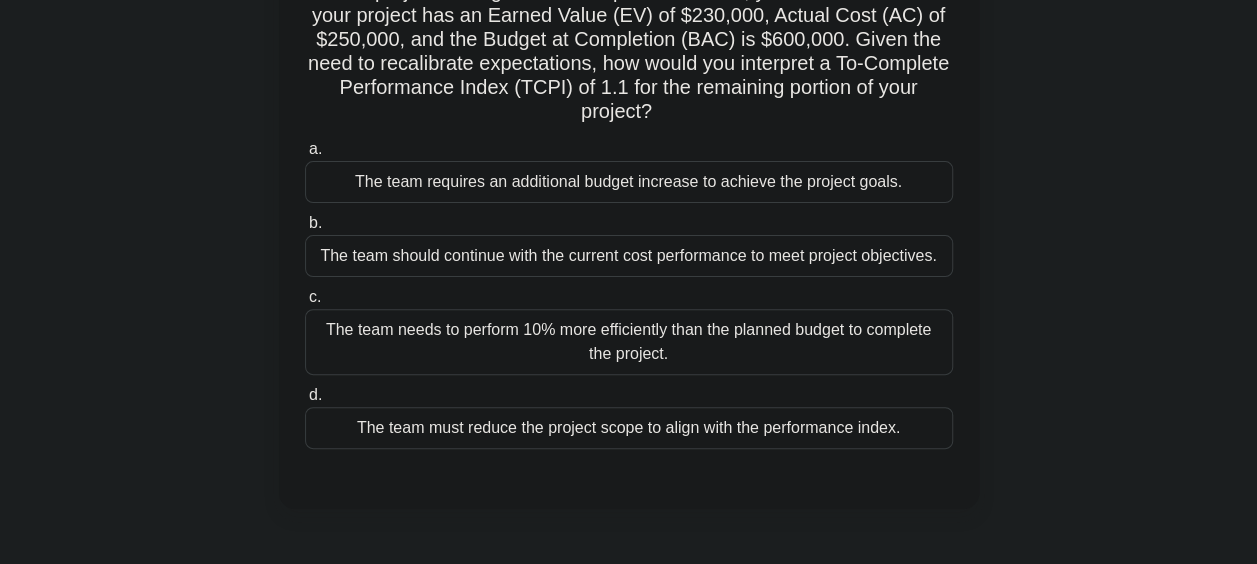 scroll, scrollTop: 116, scrollLeft: 0, axis: vertical 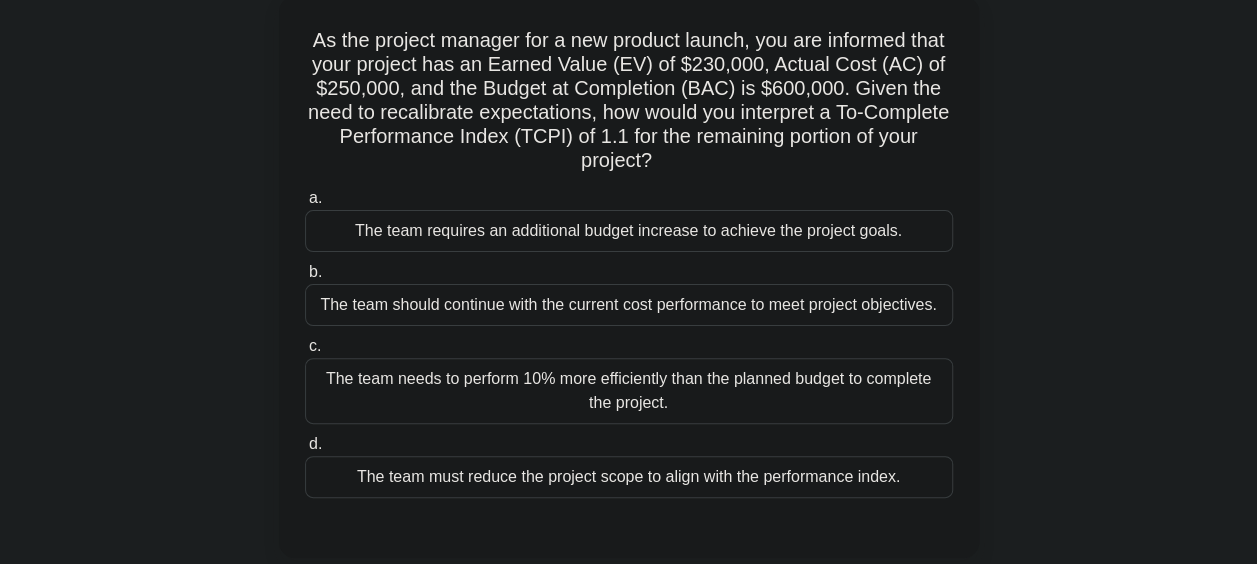 click on "The team should continue with the current cost performance to meet project objectives." at bounding box center [629, 305] 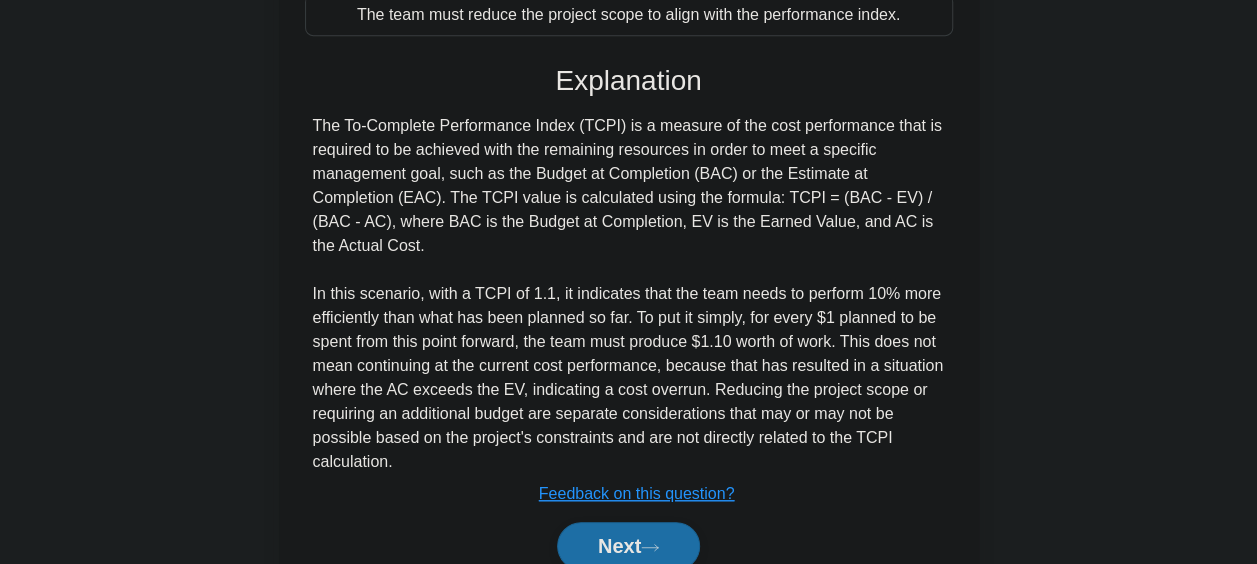 scroll, scrollTop: 616, scrollLeft: 0, axis: vertical 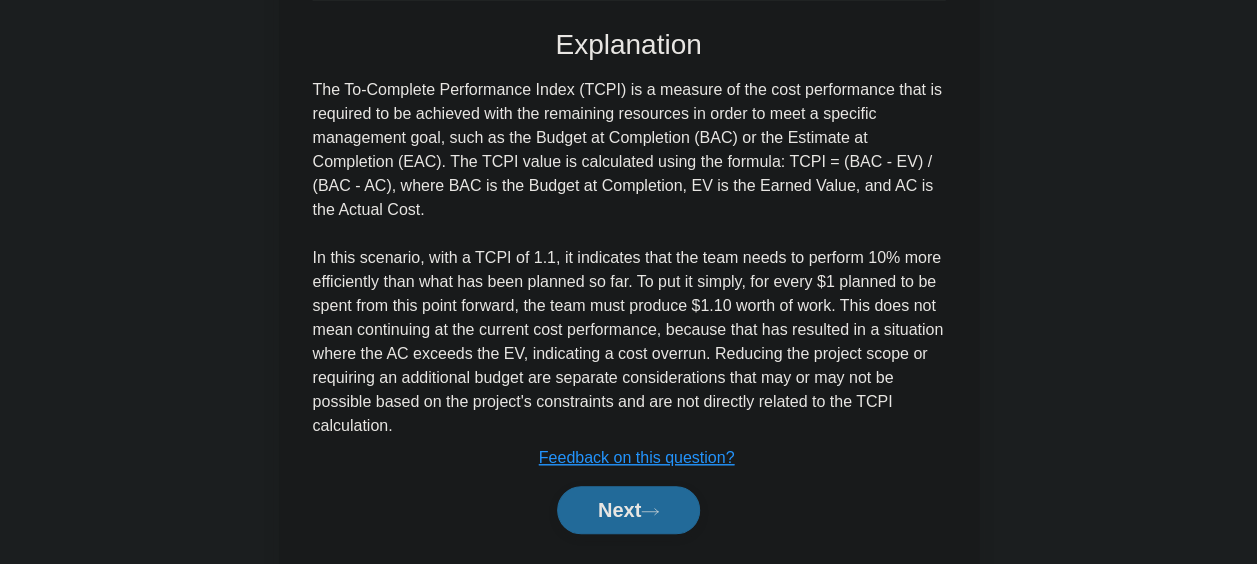 click on "Next" at bounding box center (628, 510) 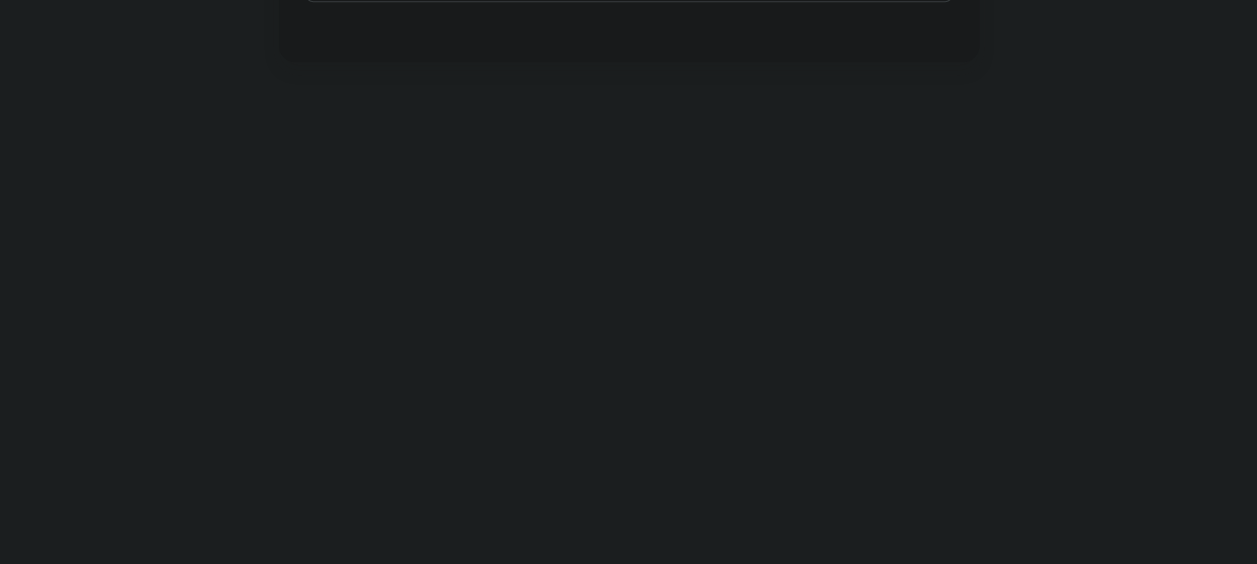 scroll, scrollTop: 0, scrollLeft: 0, axis: both 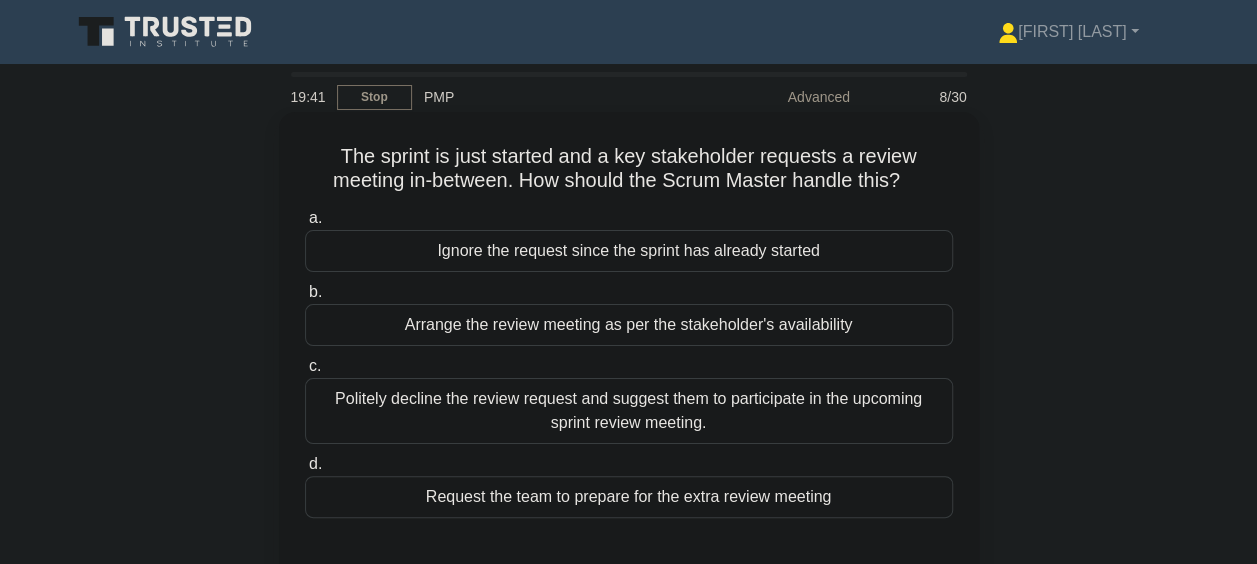 click on "Politely decline the review request and suggest them to participate in the upcoming sprint review meeting." at bounding box center [629, 411] 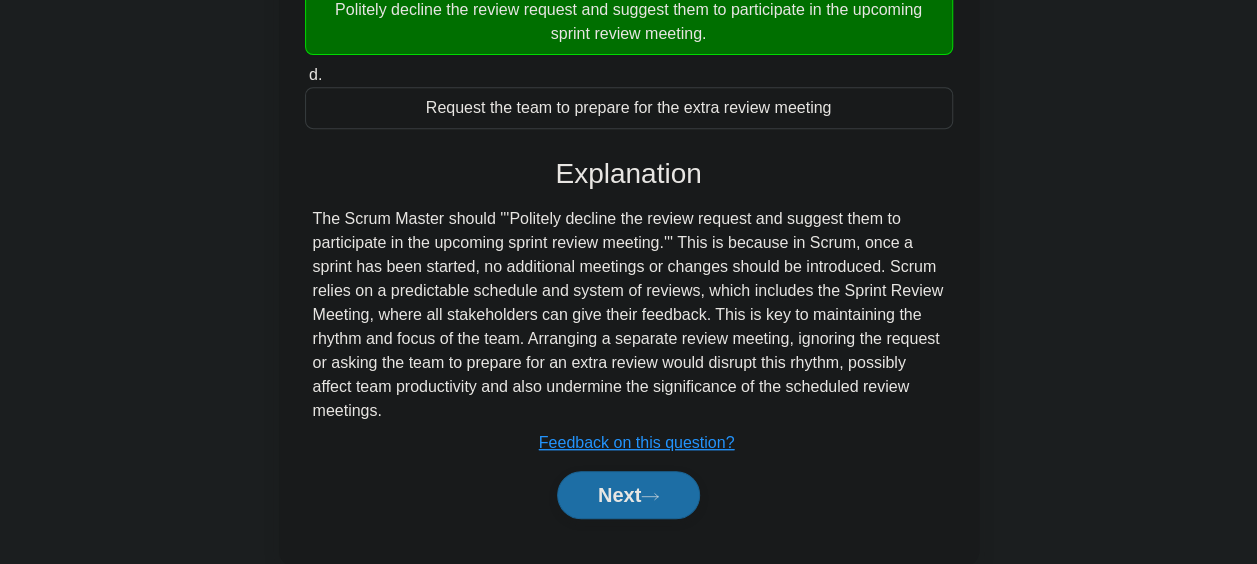 scroll, scrollTop: 500, scrollLeft: 0, axis: vertical 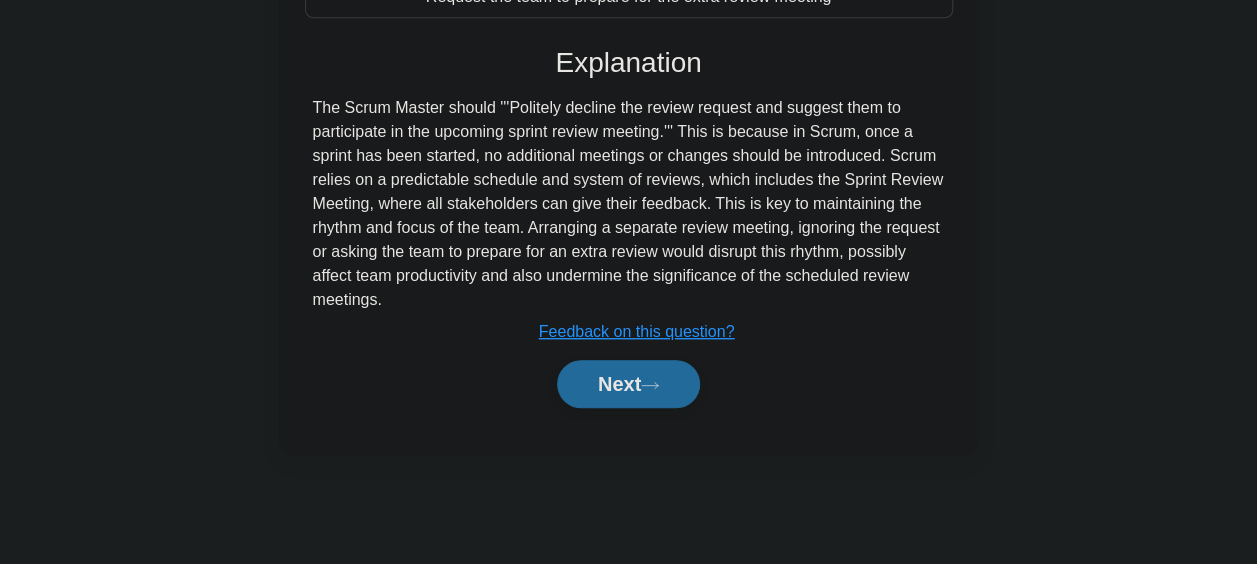 click on "Next" at bounding box center (628, 384) 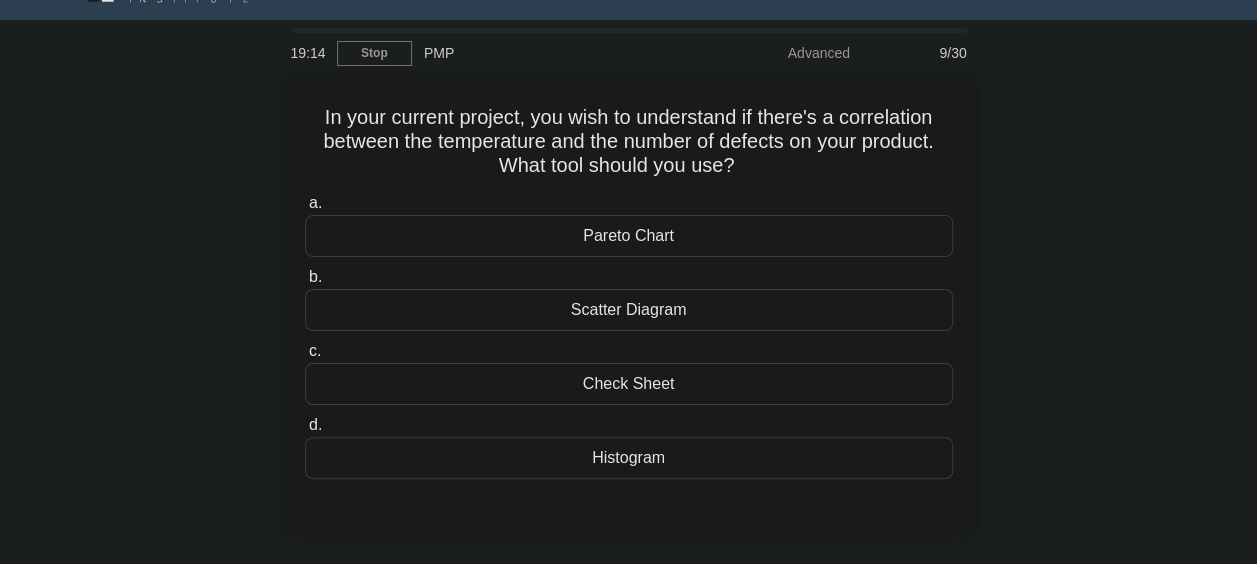 scroll, scrollTop: 0, scrollLeft: 0, axis: both 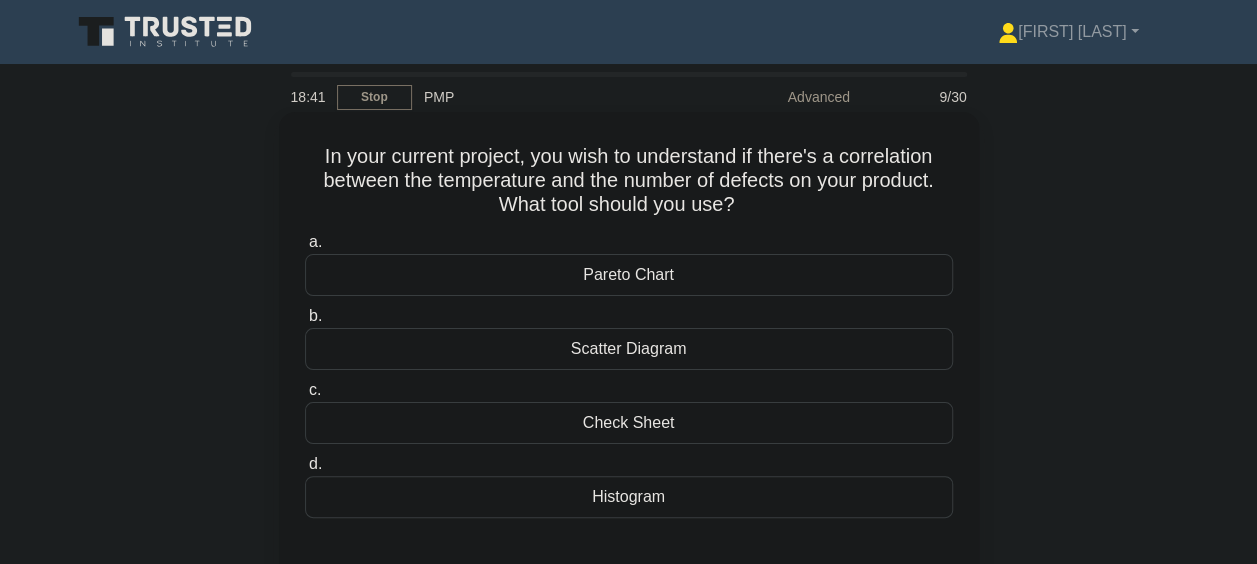 click on "Histogram" at bounding box center (629, 497) 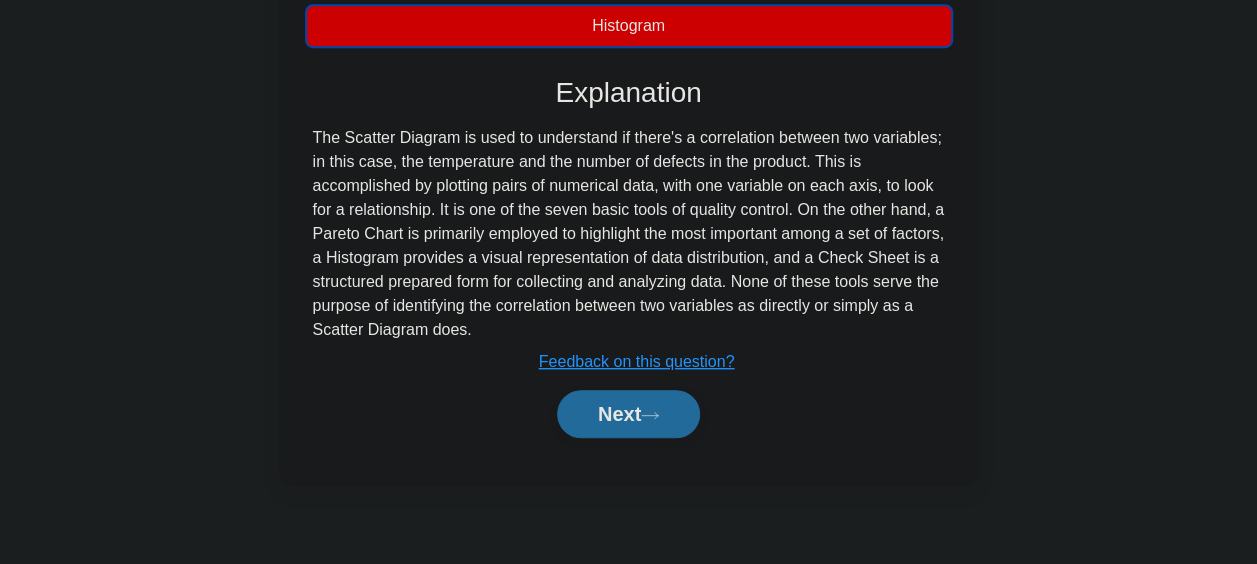 scroll, scrollTop: 500, scrollLeft: 0, axis: vertical 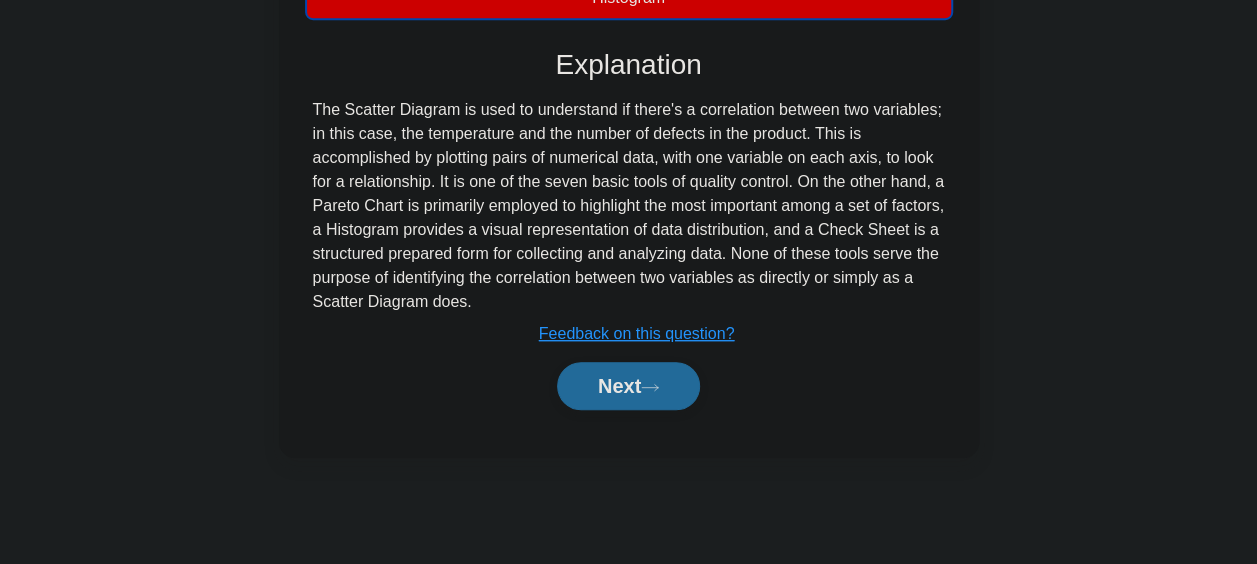 click on "Next" at bounding box center (628, 386) 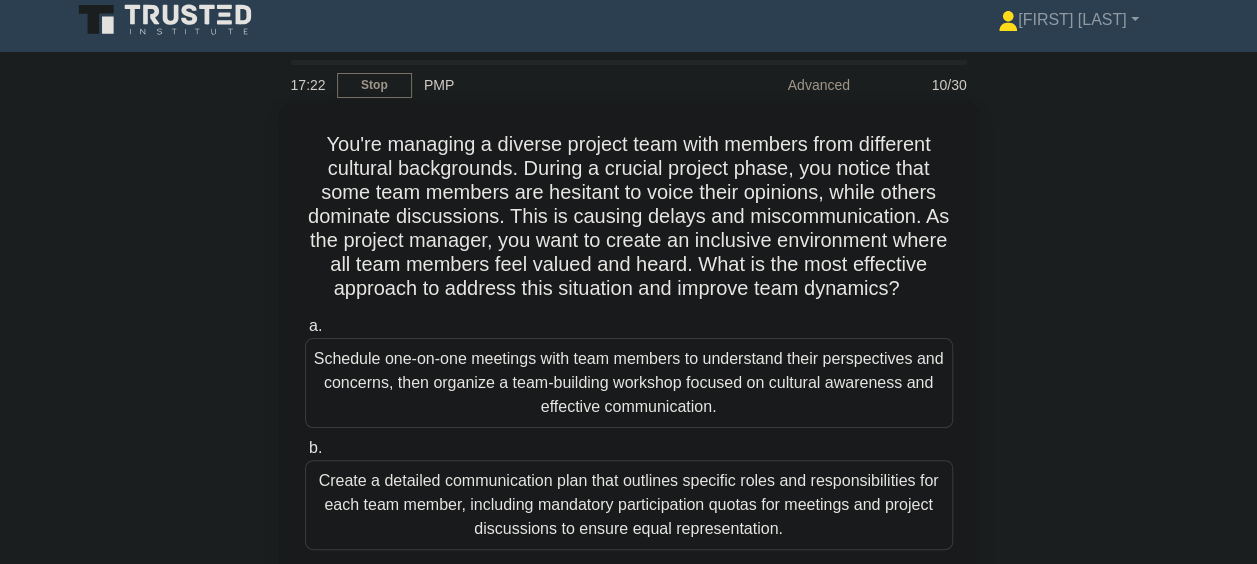 scroll, scrollTop: 0, scrollLeft: 0, axis: both 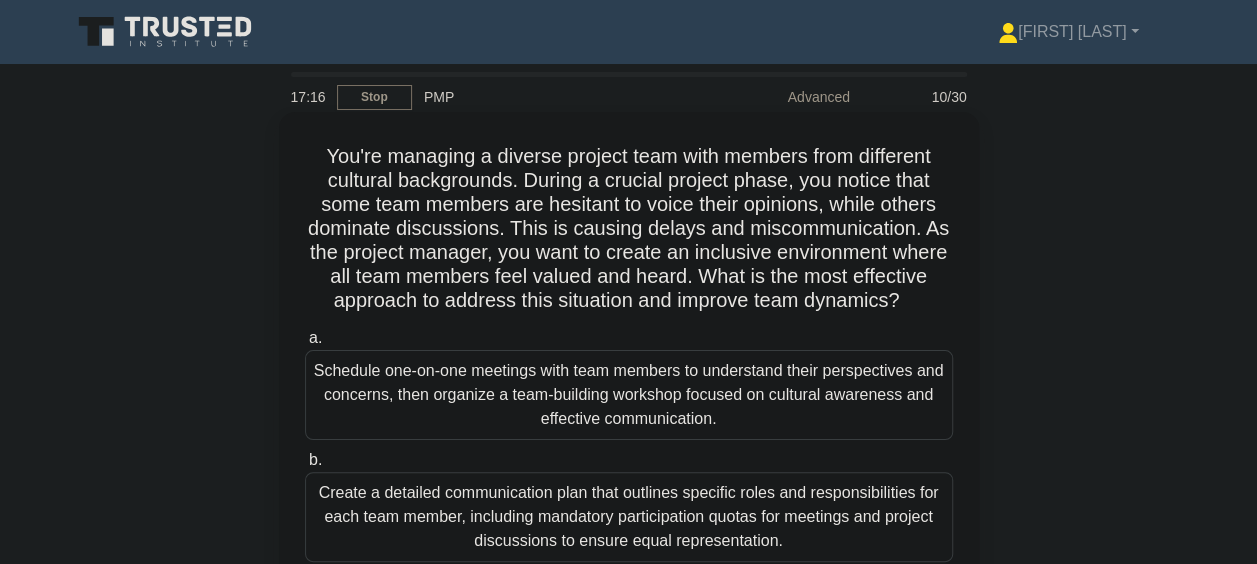 click on "Schedule one-on-one meetings with team members to understand their perspectives and concerns, then organize a team-building workshop focused on cultural awareness and effective communication." at bounding box center [629, 395] 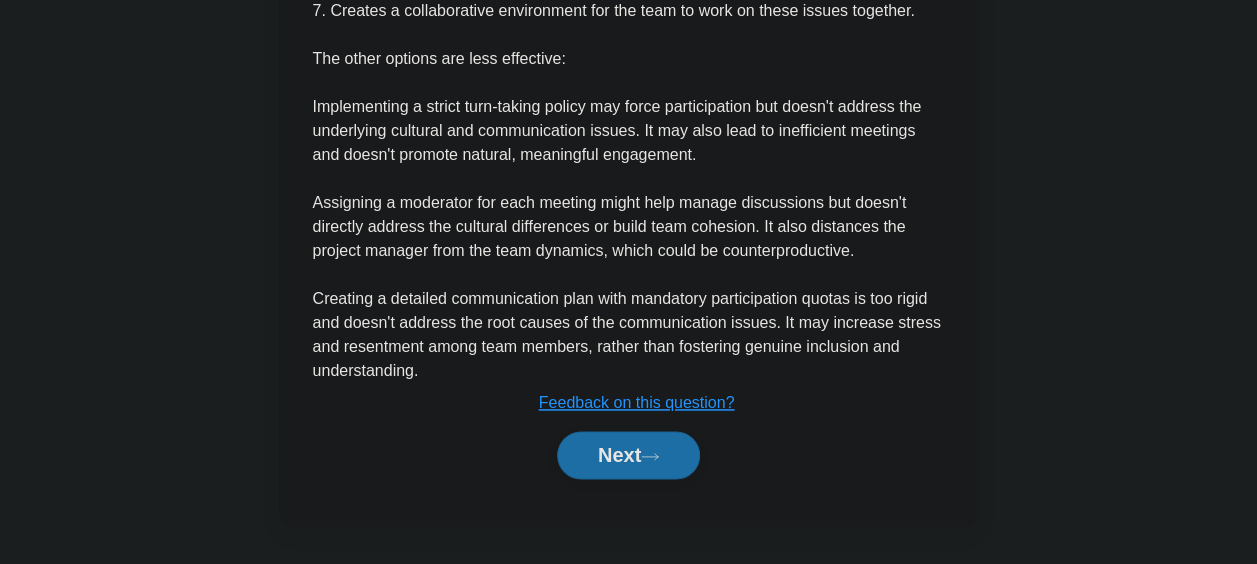 scroll, scrollTop: 1218, scrollLeft: 0, axis: vertical 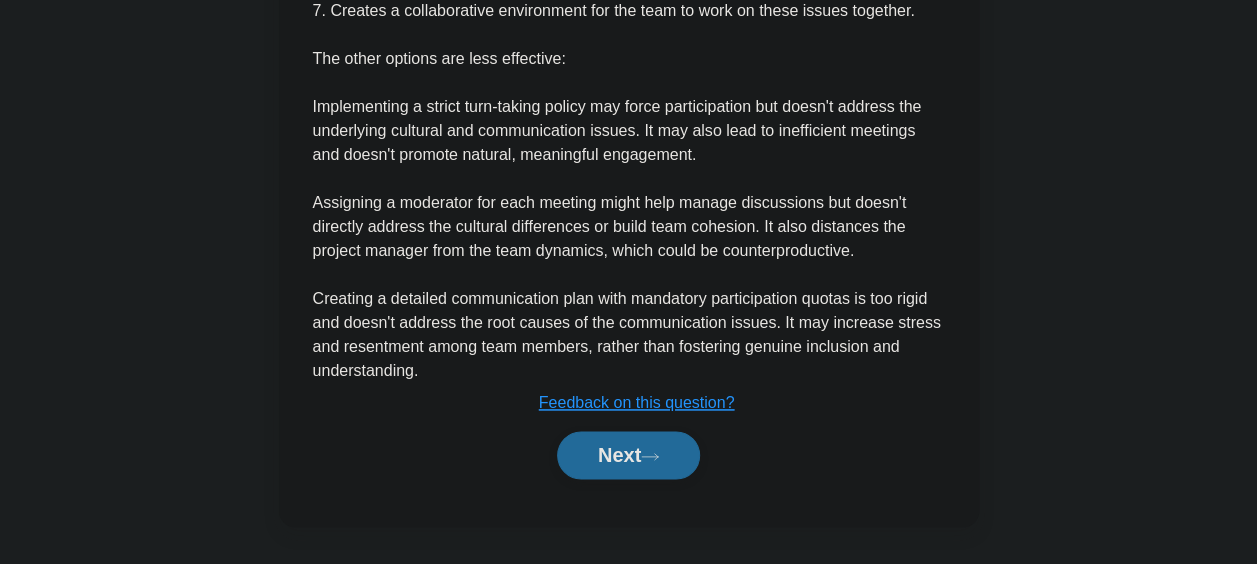 click on "Next" at bounding box center (628, 455) 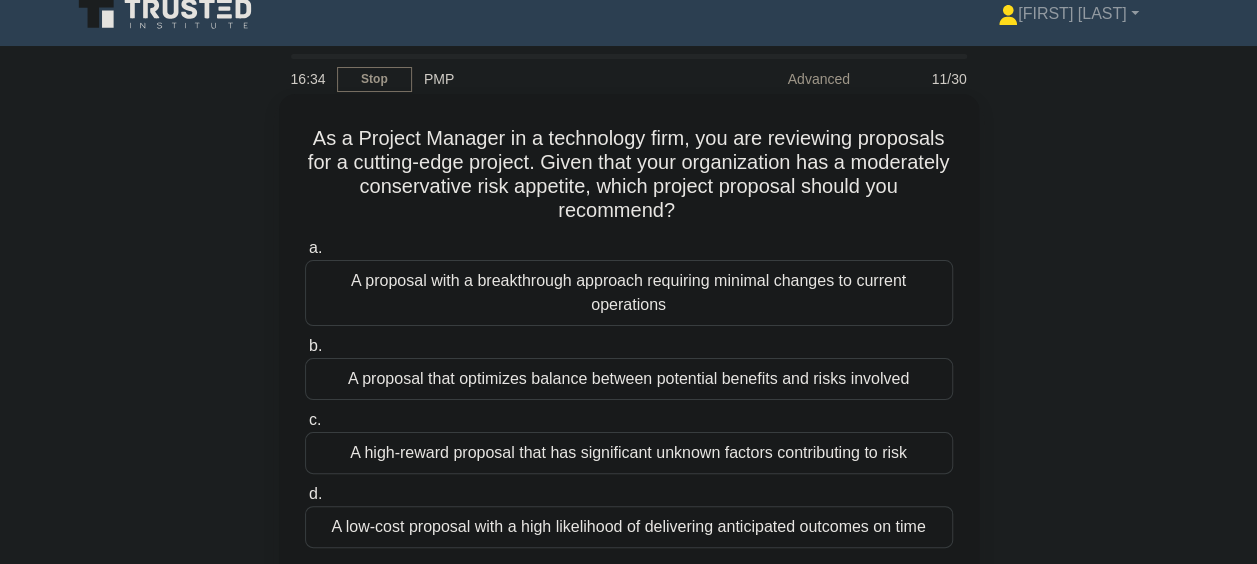 scroll, scrollTop: 16, scrollLeft: 0, axis: vertical 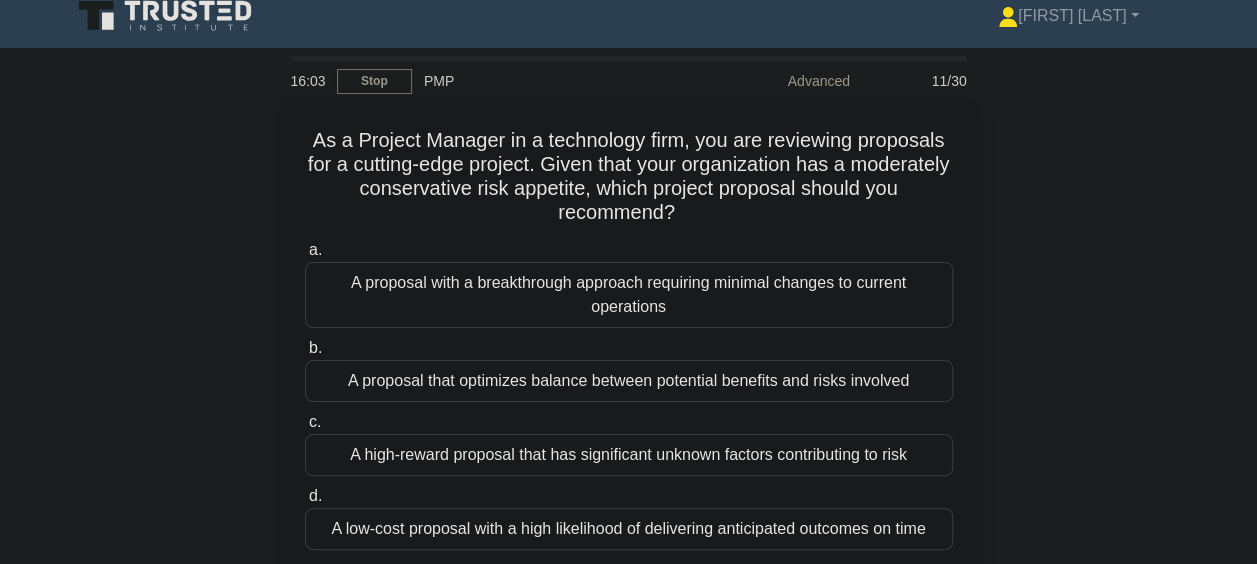 click on "A proposal that optimizes balance between potential benefits and risks involved" at bounding box center (629, 381) 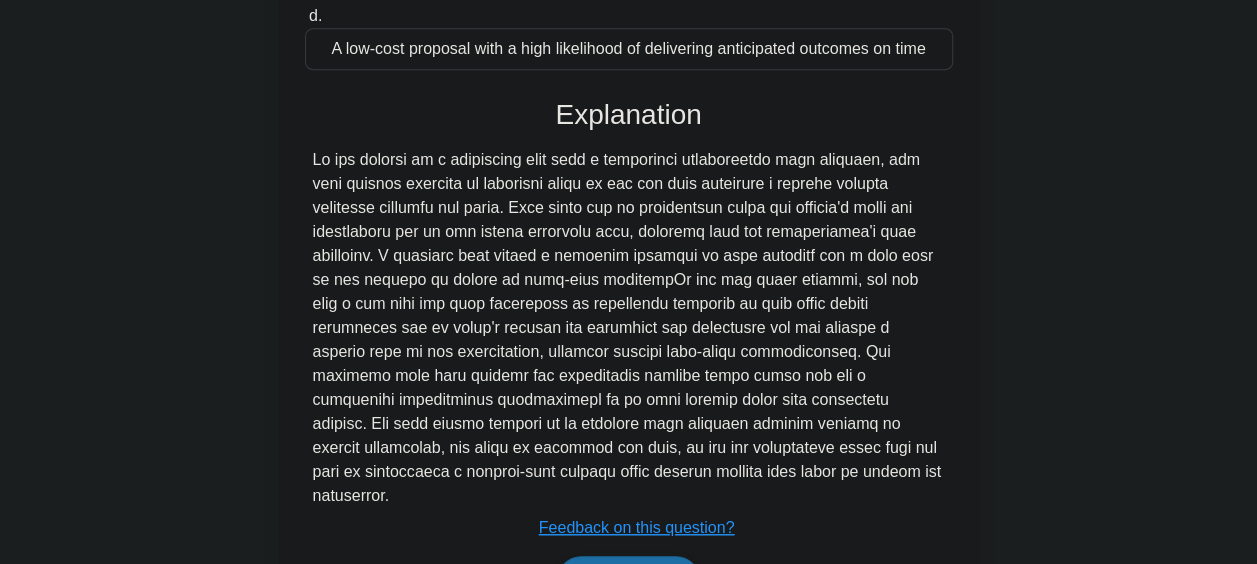 scroll, scrollTop: 516, scrollLeft: 0, axis: vertical 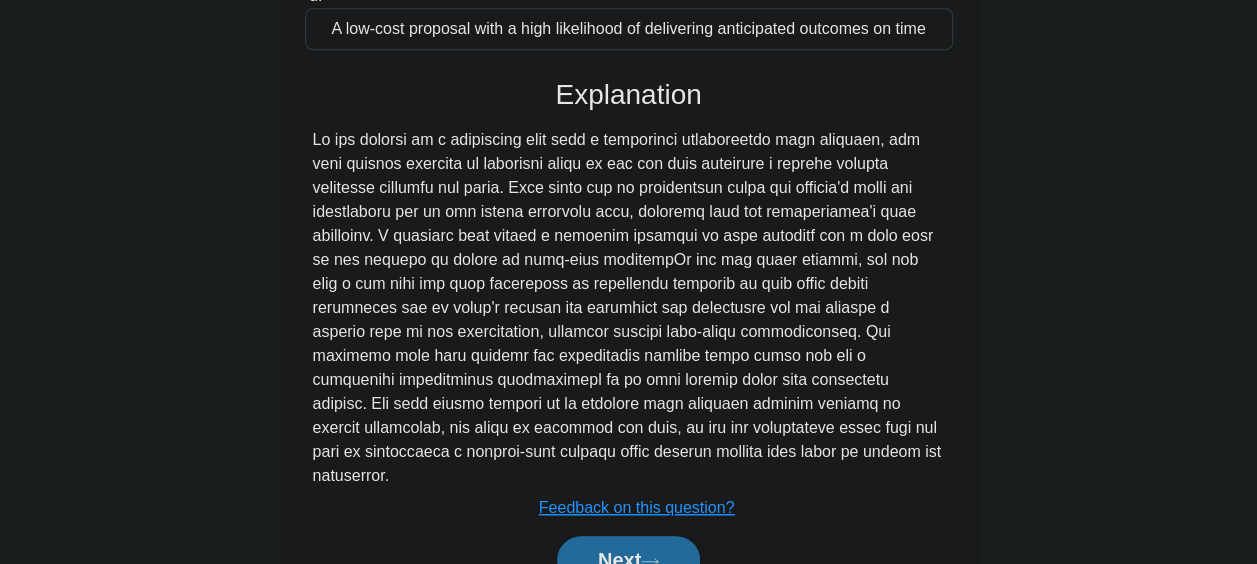 click on "Next" at bounding box center (628, 560) 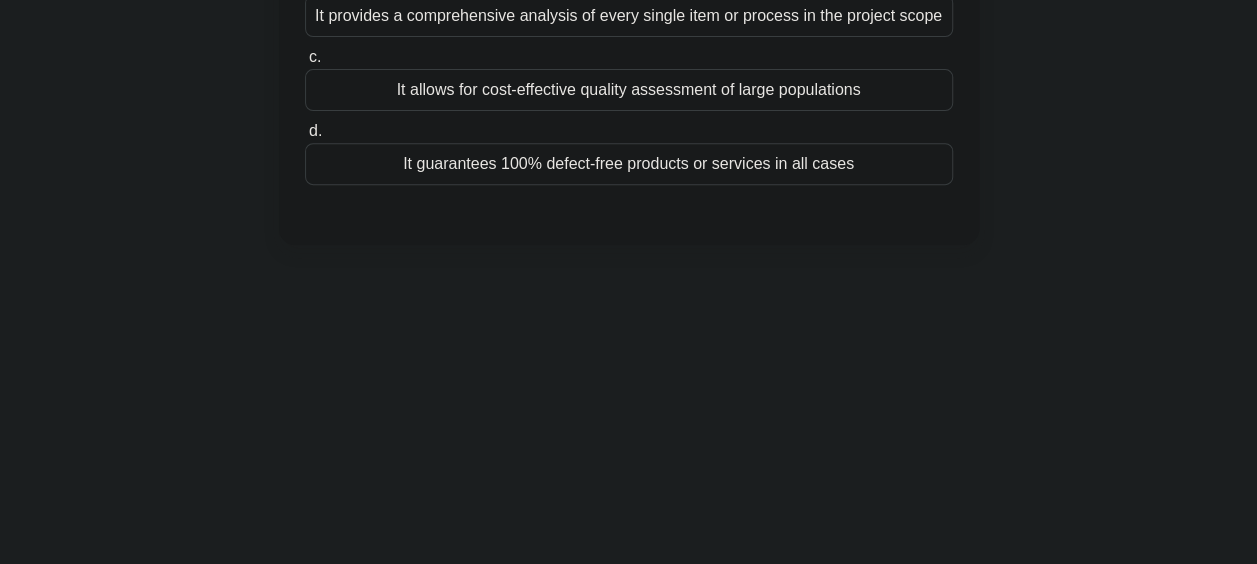 scroll, scrollTop: 0, scrollLeft: 0, axis: both 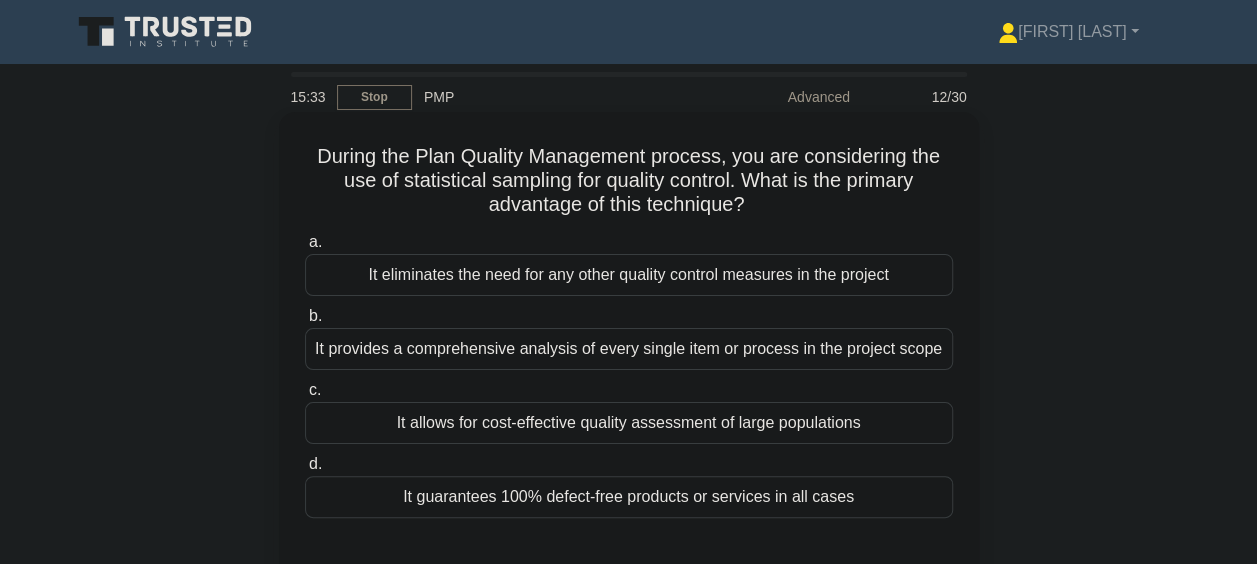 click on "It allows for cost-effective quality assessment of large populations" at bounding box center [629, 423] 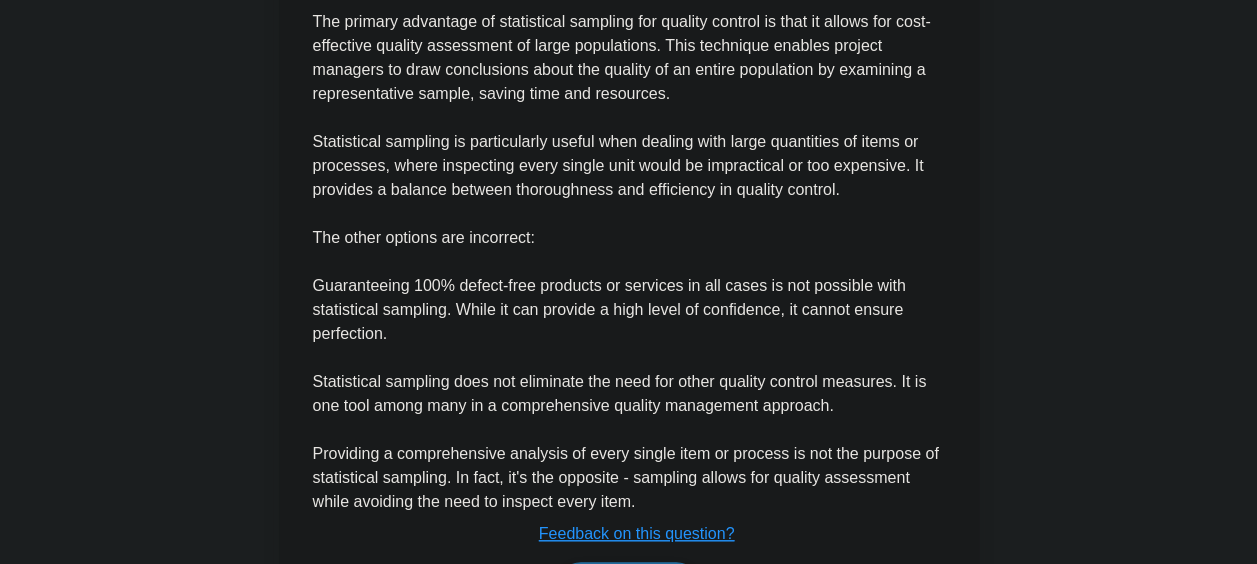 scroll, scrollTop: 714, scrollLeft: 0, axis: vertical 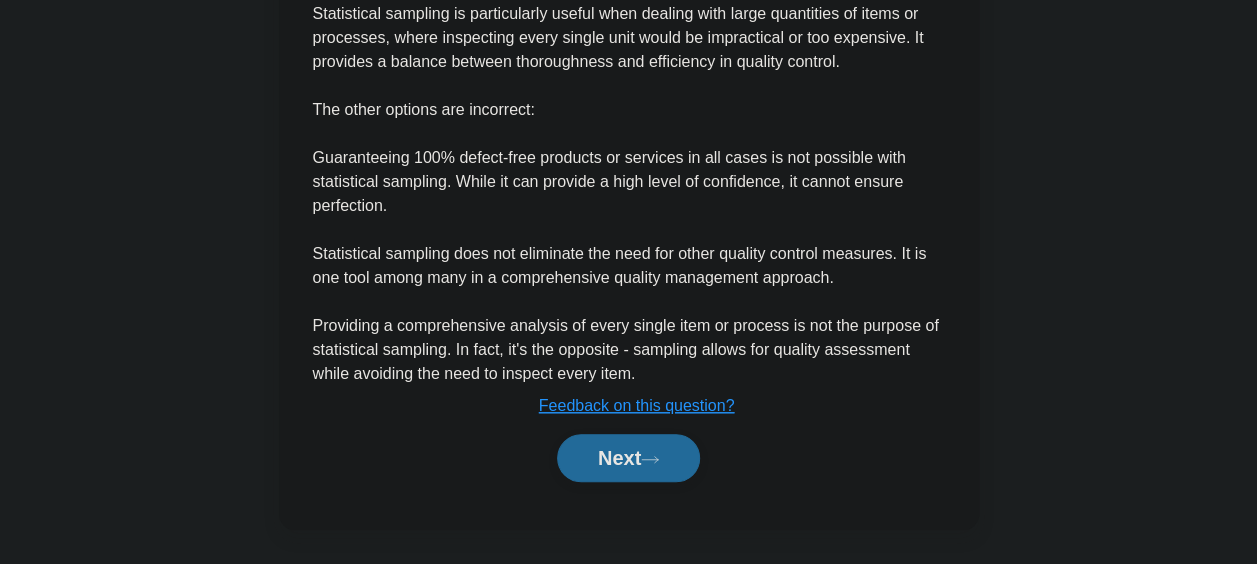 click on "Next" at bounding box center [628, 458] 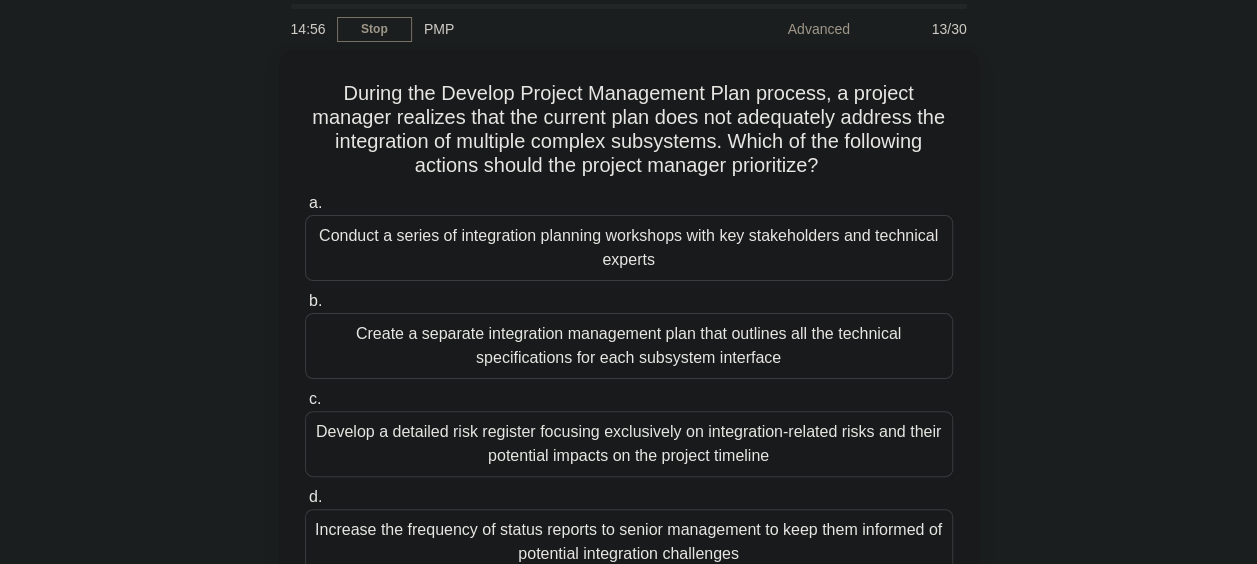 scroll, scrollTop: 100, scrollLeft: 0, axis: vertical 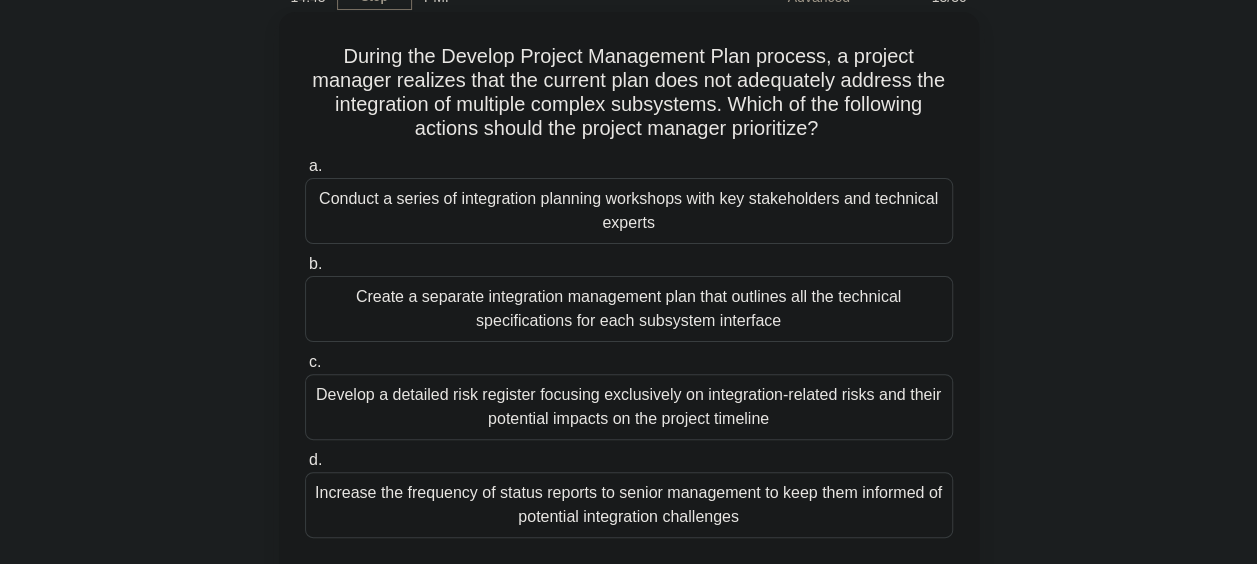 click on "Conduct a series of integration planning workshops with key stakeholders and technical experts" at bounding box center (629, 211) 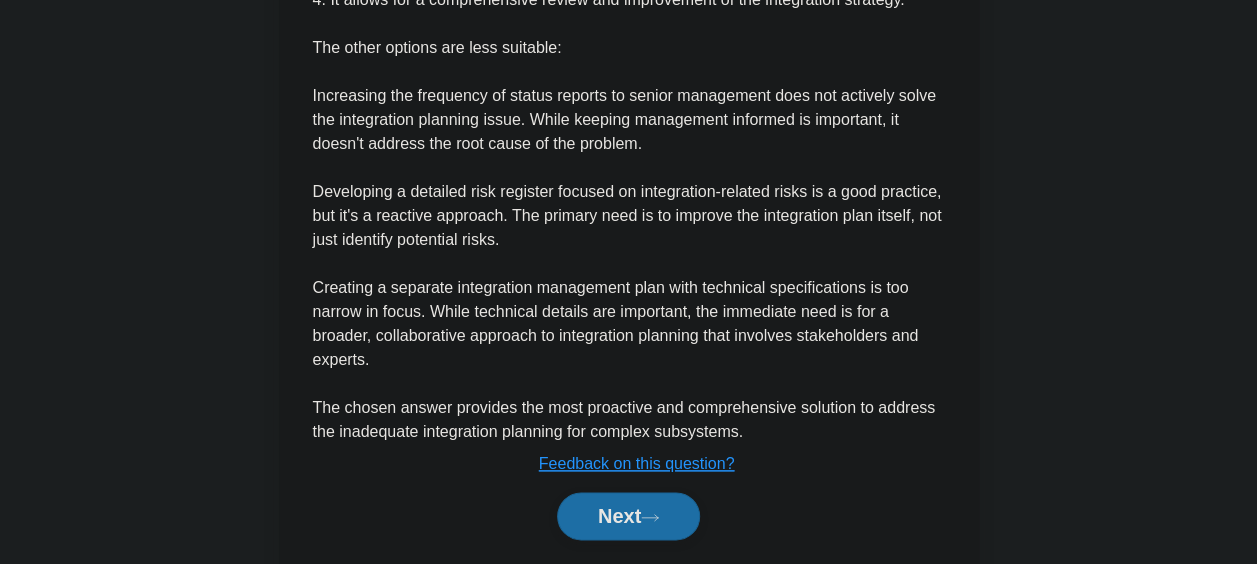 scroll, scrollTop: 1000, scrollLeft: 0, axis: vertical 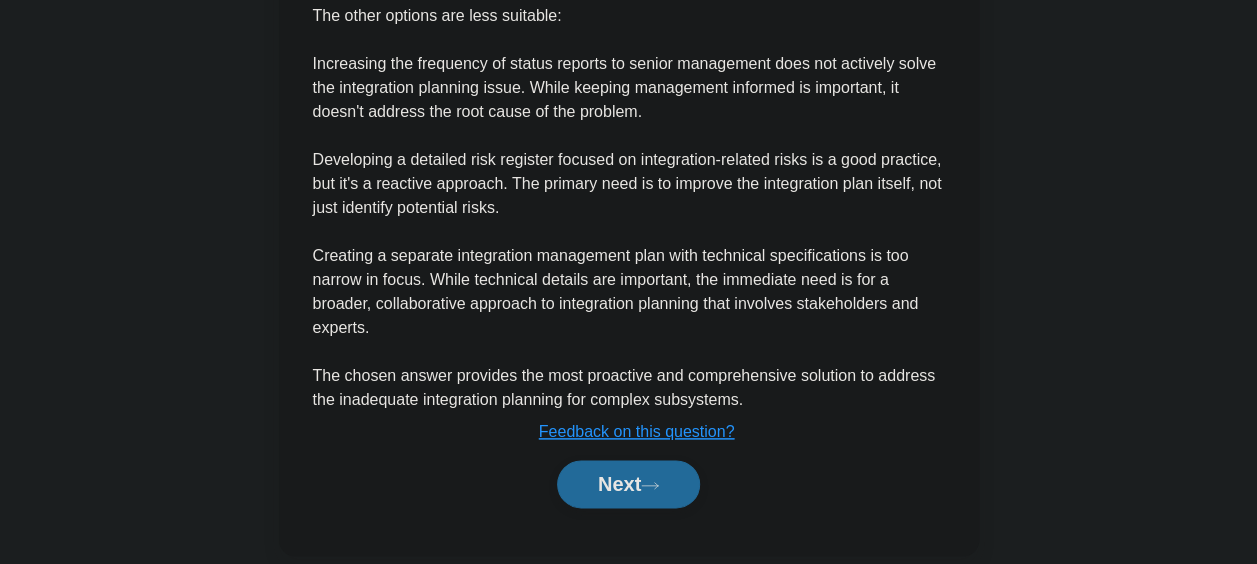 click on "Next" at bounding box center [628, 484] 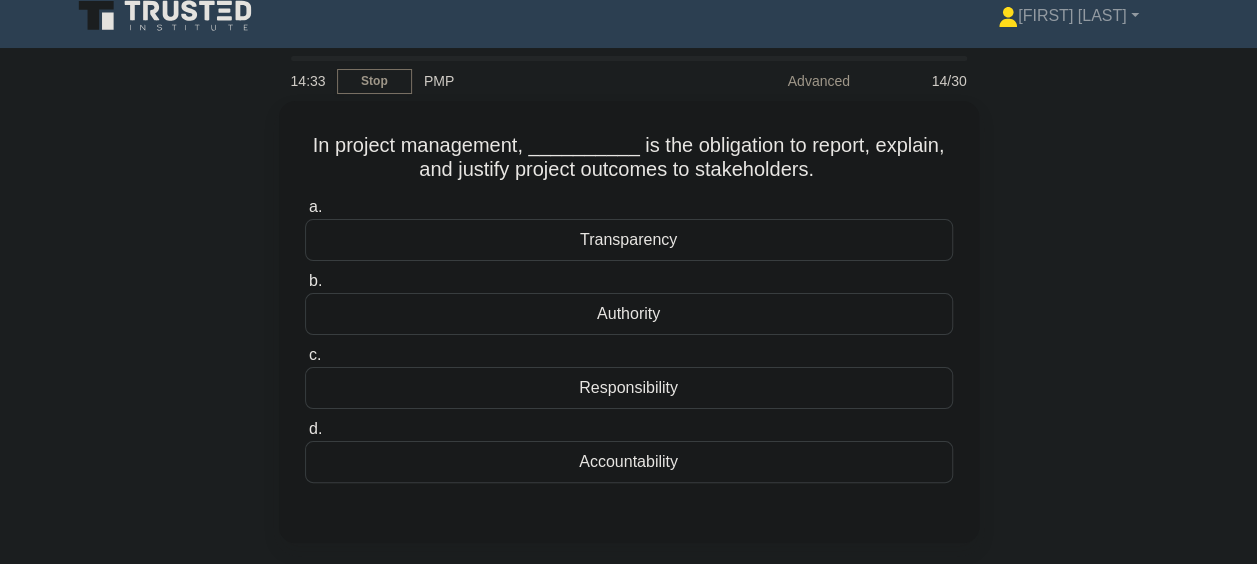 scroll, scrollTop: 0, scrollLeft: 0, axis: both 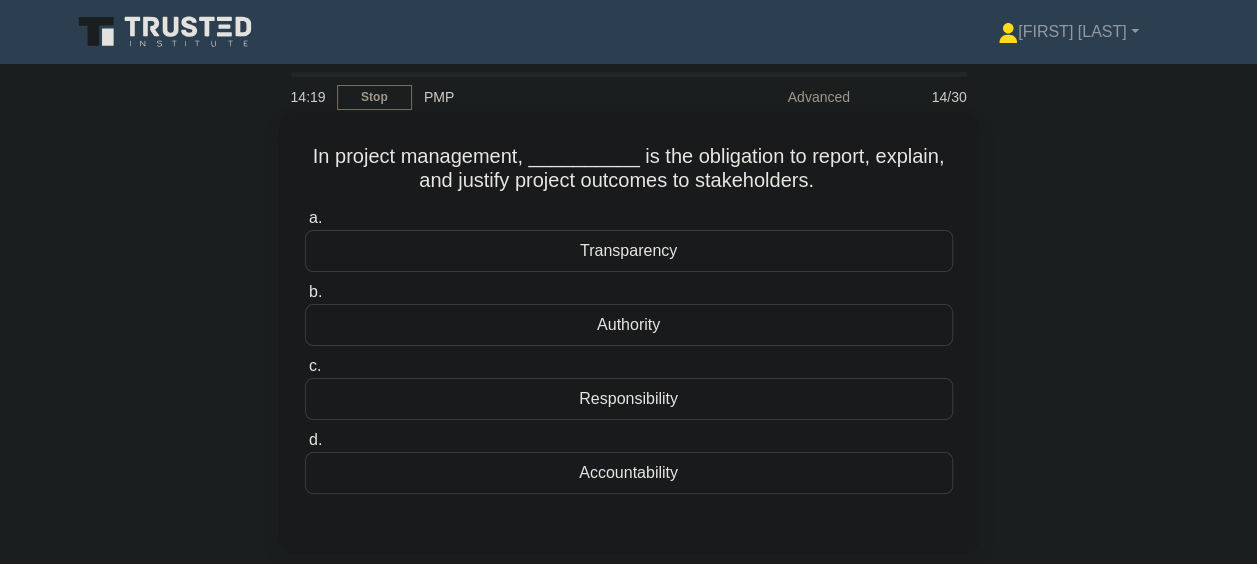 click on "Transparency" at bounding box center [629, 251] 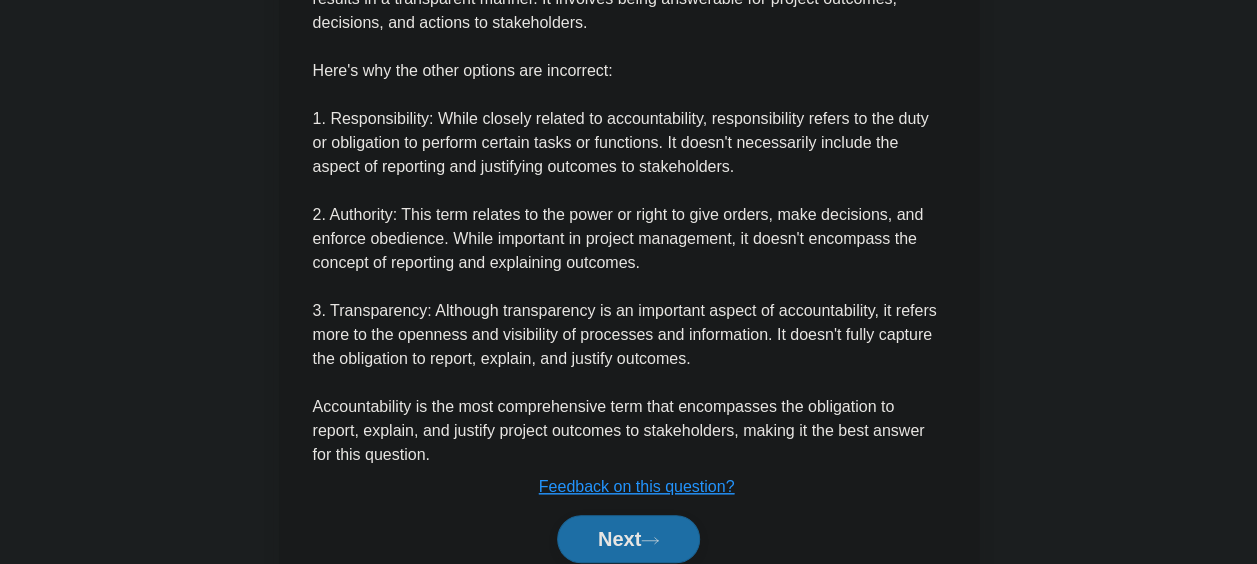 scroll, scrollTop: 700, scrollLeft: 0, axis: vertical 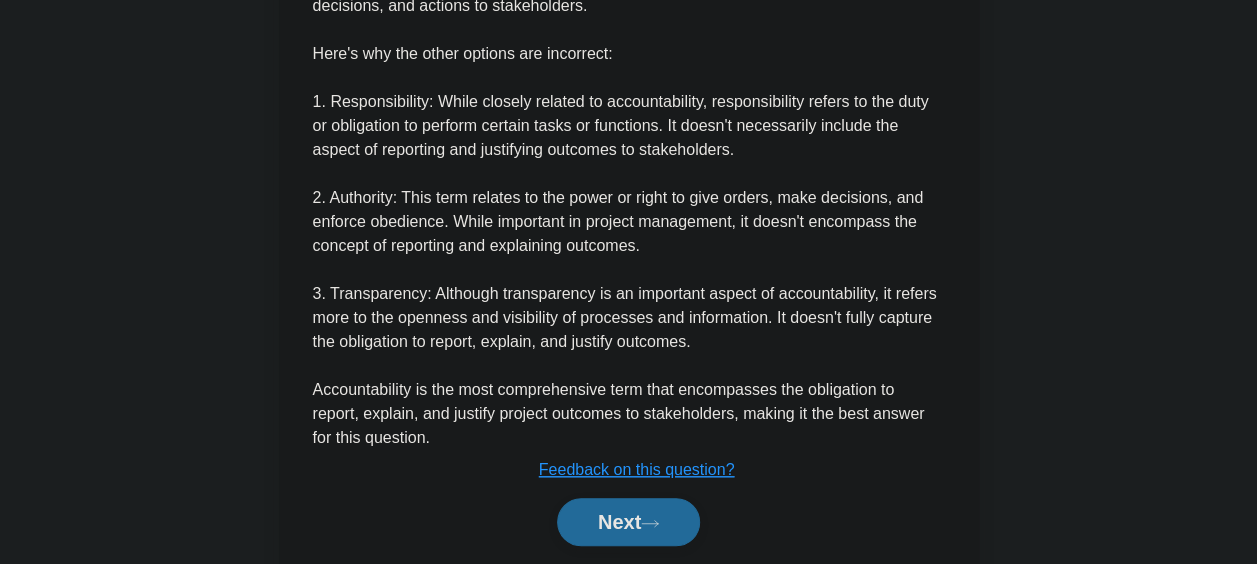 click 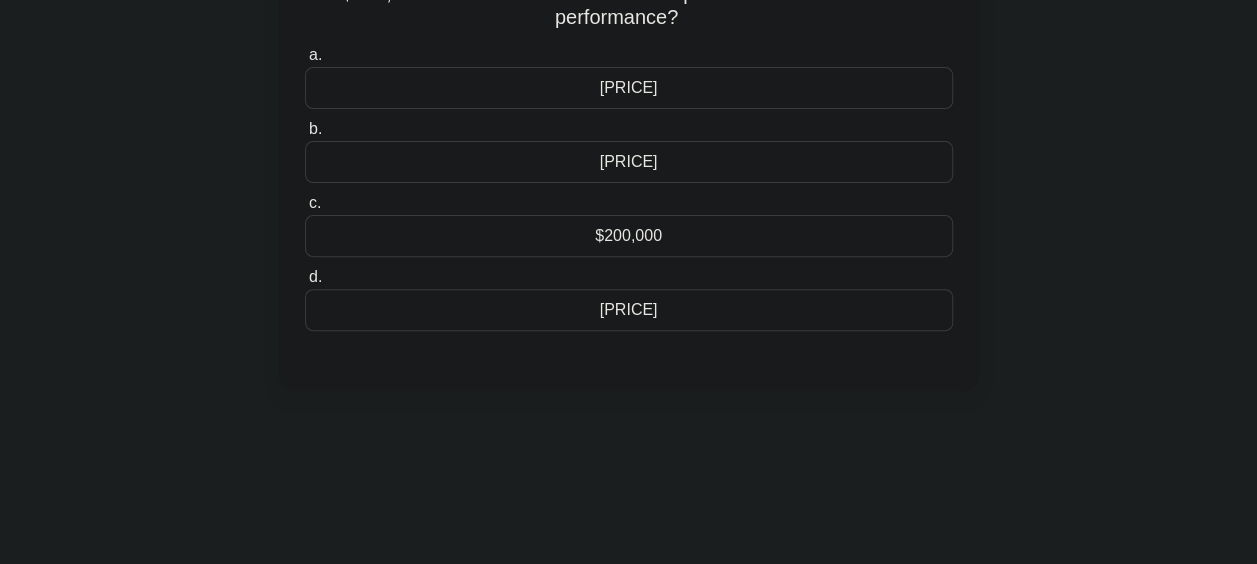 scroll, scrollTop: 16, scrollLeft: 0, axis: vertical 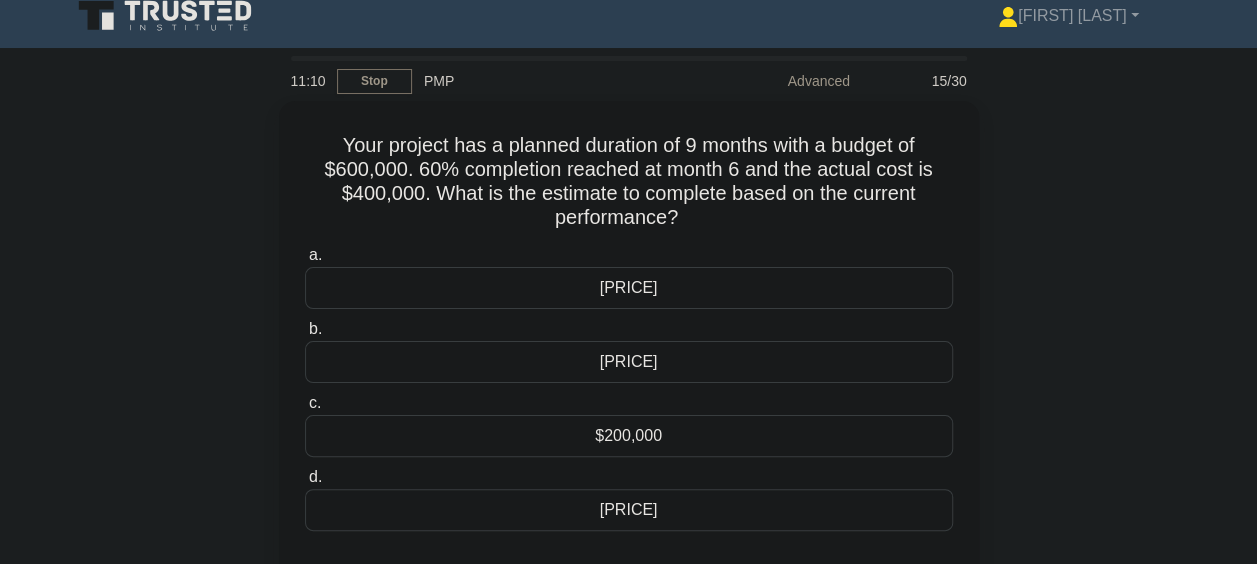 click on "Your project has a planned duration of 9 months with a budget of $600,000. 60% completion reached at month 6 and the actual cost is $400,000. What is the estimate to complete based on the current performance?
.spinner_0XTQ{transform-origin:center;animation:spinner_y6GP .75s linear infinite}@keyframes spinner_y6GP{100%{transform:rotate(360deg)}}
a.
$266,667
b. c. d." at bounding box center [629, 358] 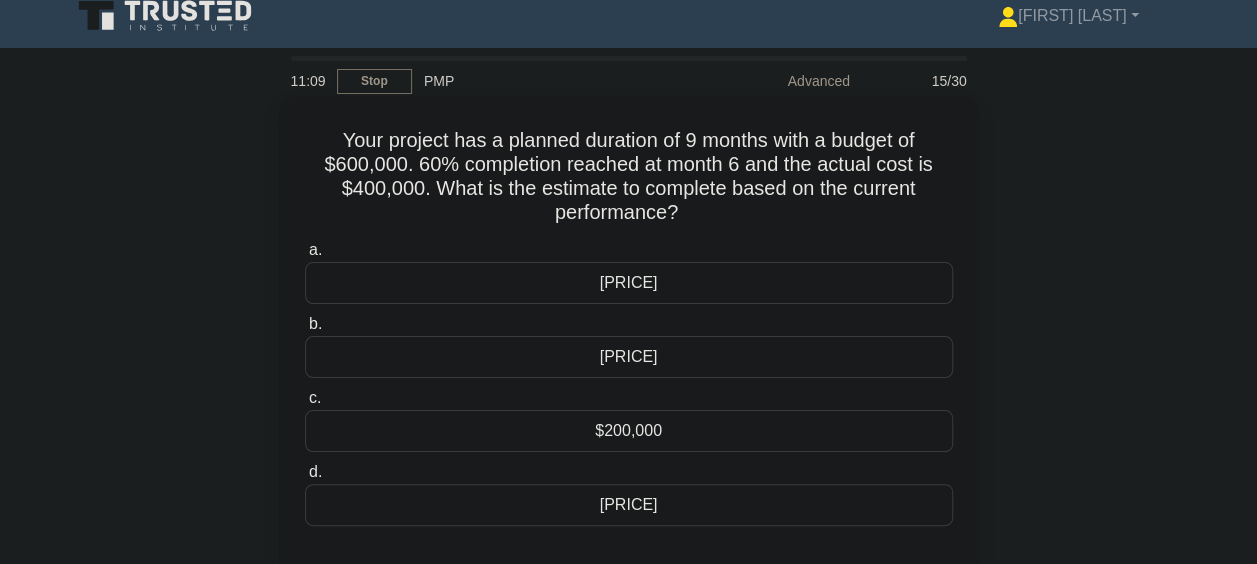 click on "a.
$266,667
b.
$300,000
c." at bounding box center [629, 382] 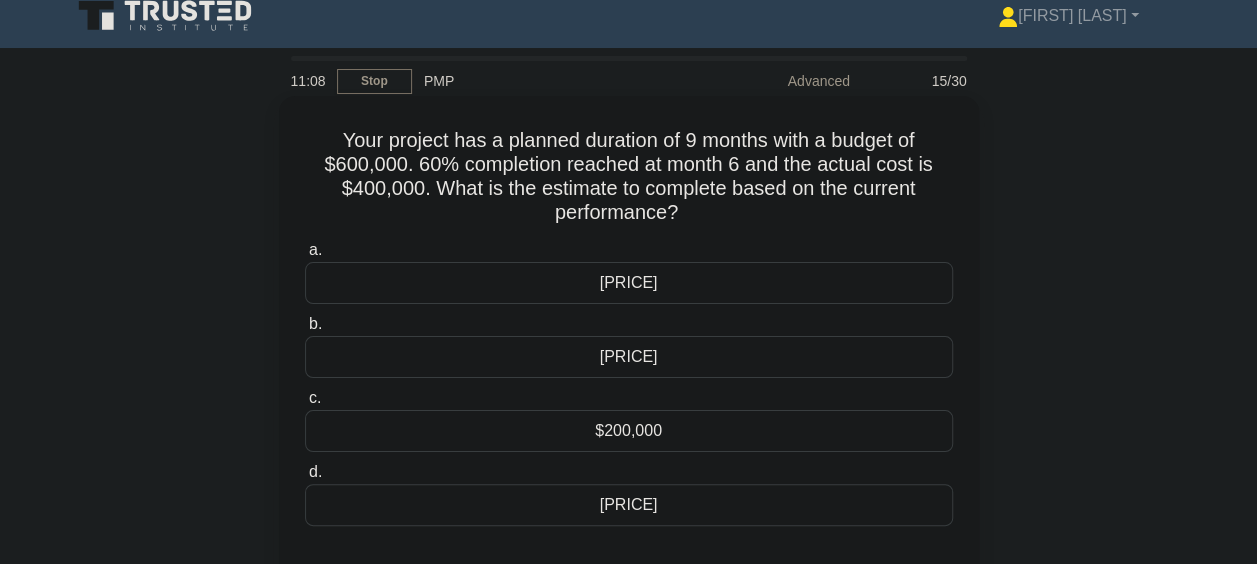 click on "$266,667" at bounding box center [629, 283] 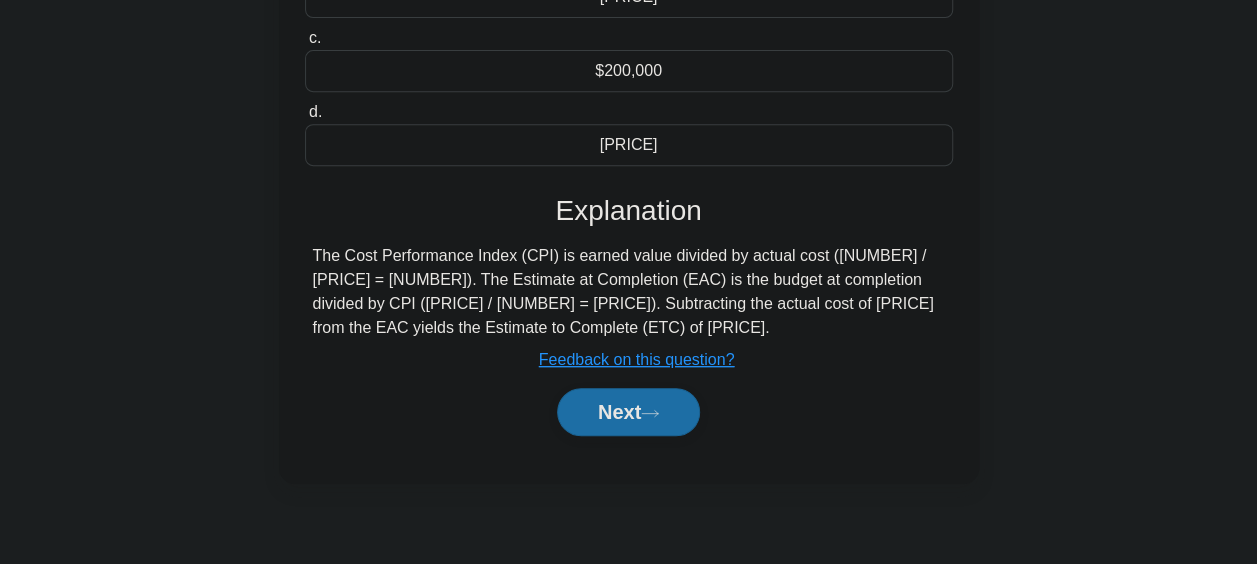 scroll, scrollTop: 416, scrollLeft: 0, axis: vertical 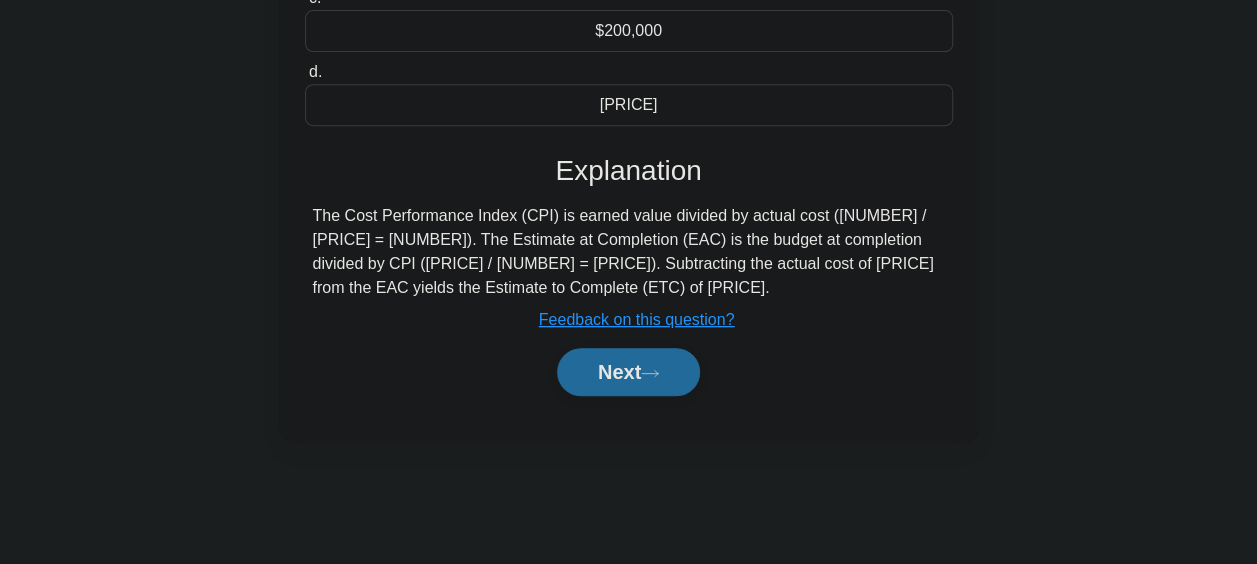 click on "Next" at bounding box center (628, 372) 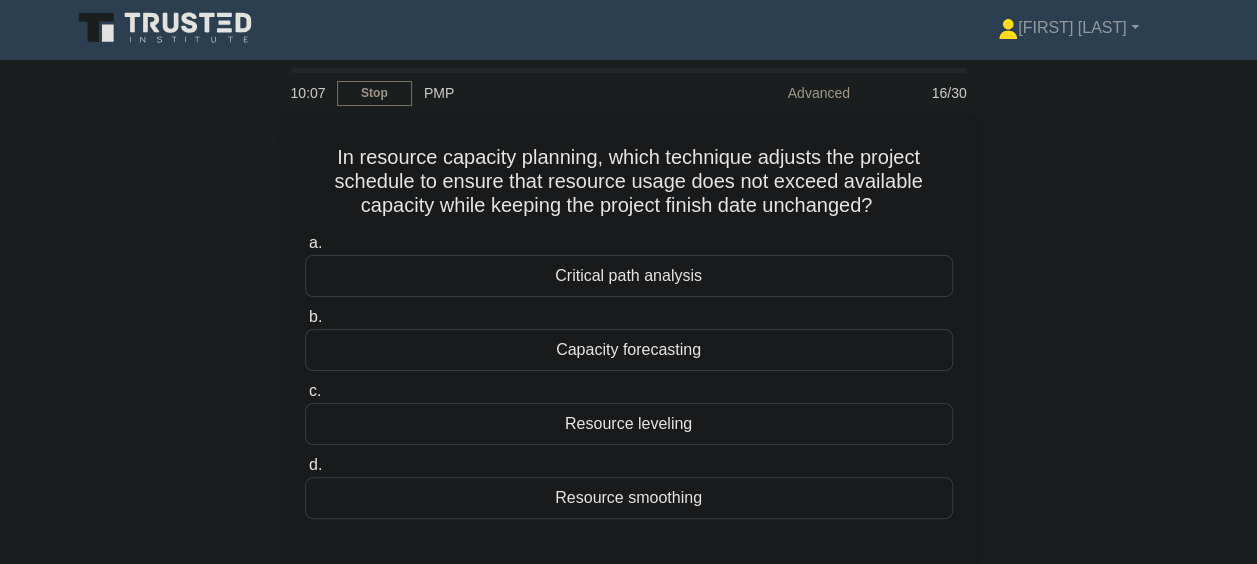scroll, scrollTop: 0, scrollLeft: 0, axis: both 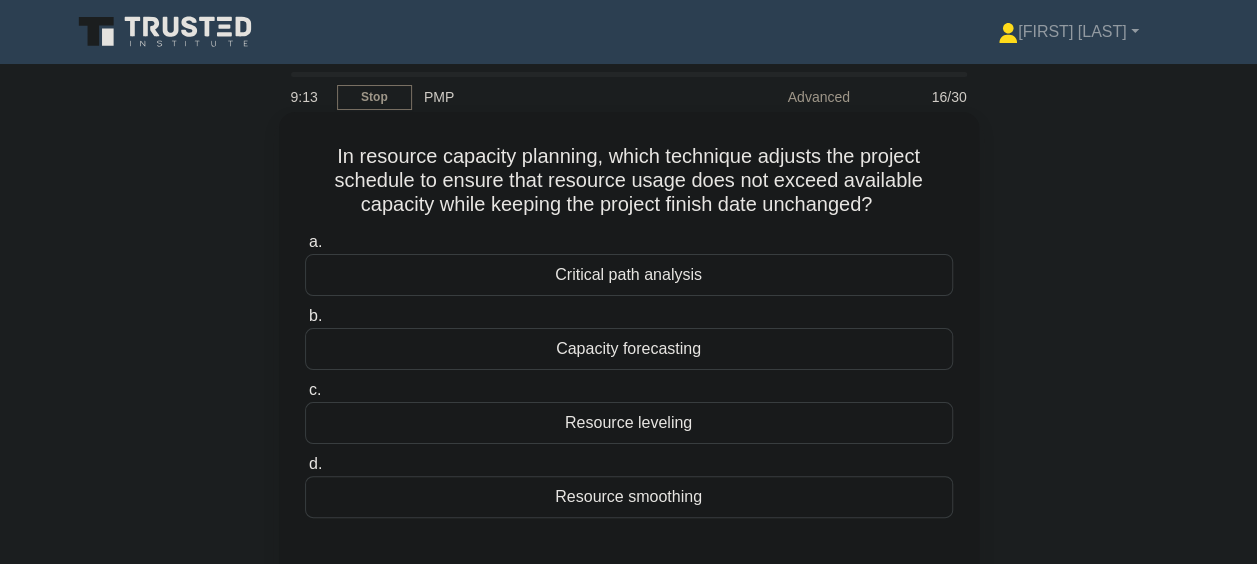 click on "Resource leveling" at bounding box center (629, 423) 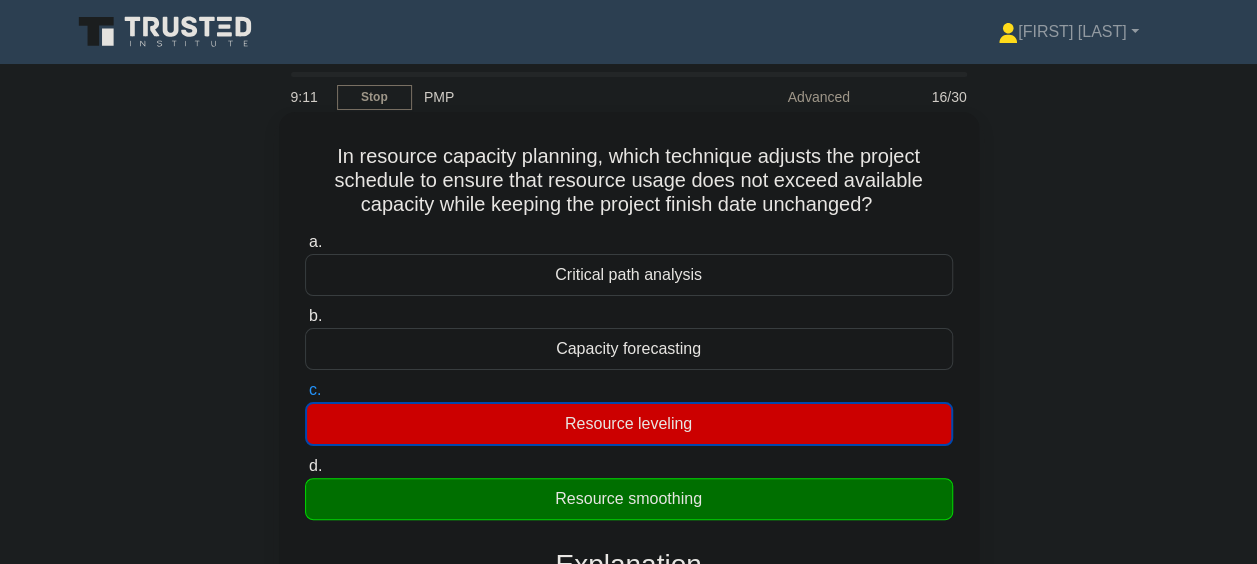 scroll, scrollTop: 400, scrollLeft: 0, axis: vertical 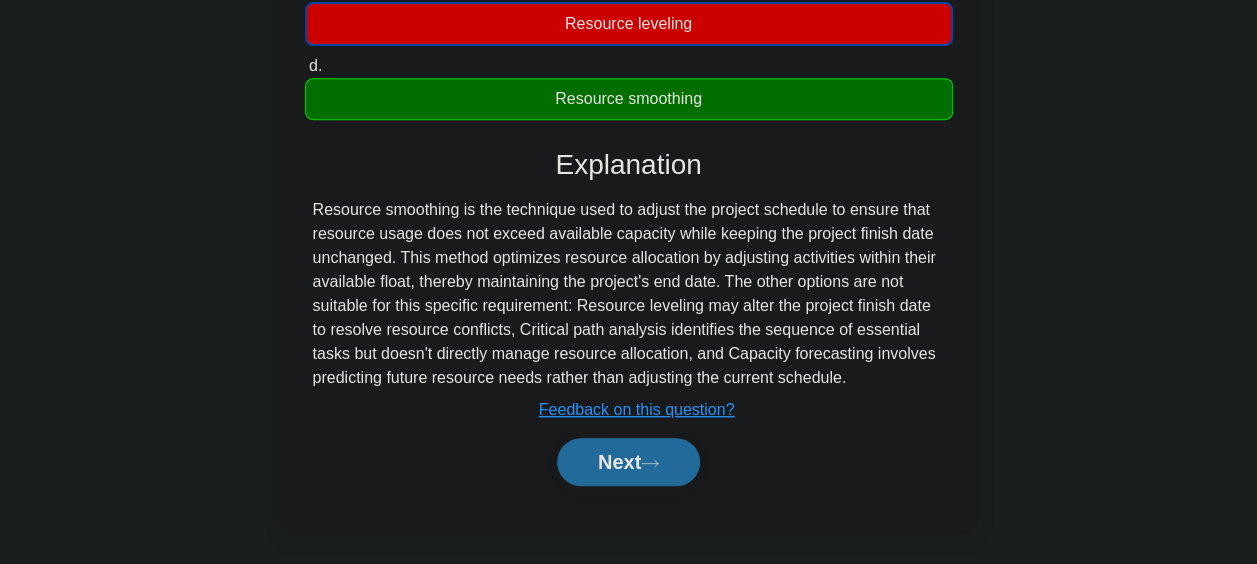 click on "Next" at bounding box center (628, 462) 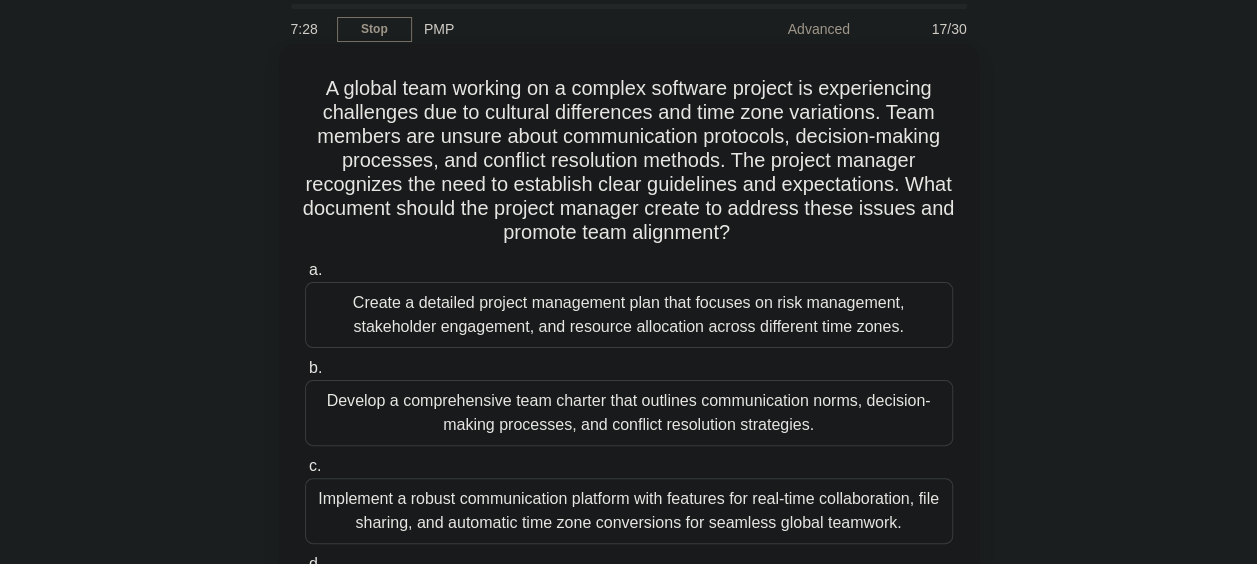 scroll, scrollTop: 100, scrollLeft: 0, axis: vertical 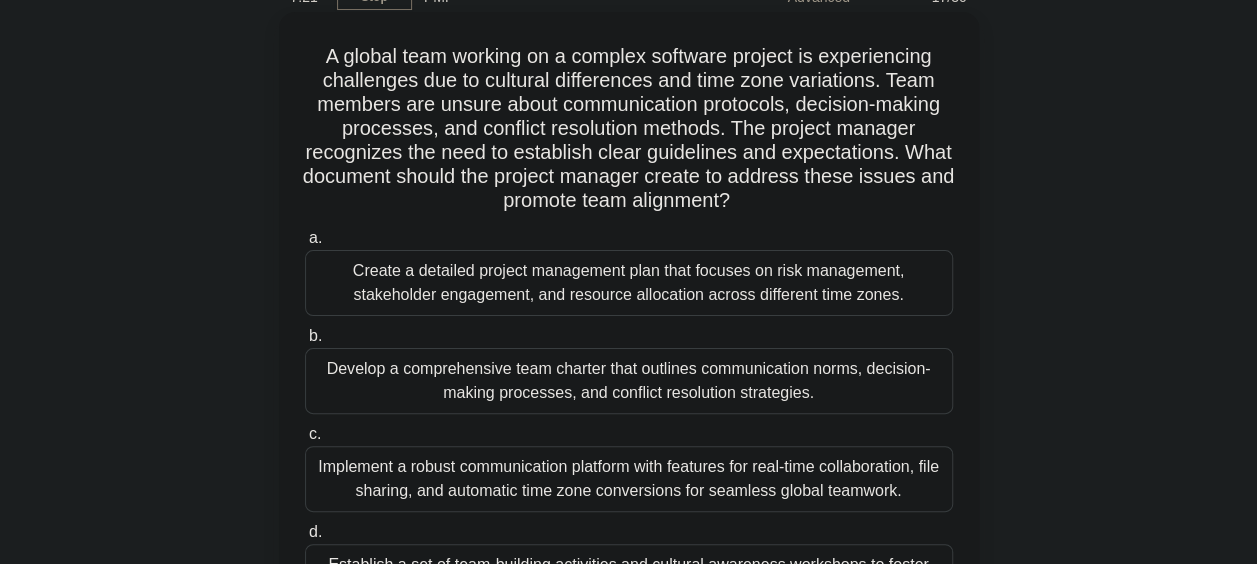 click on "Develop a comprehensive team charter that outlines communication norms, decision-making processes, and conflict resolution strategies." at bounding box center [629, 381] 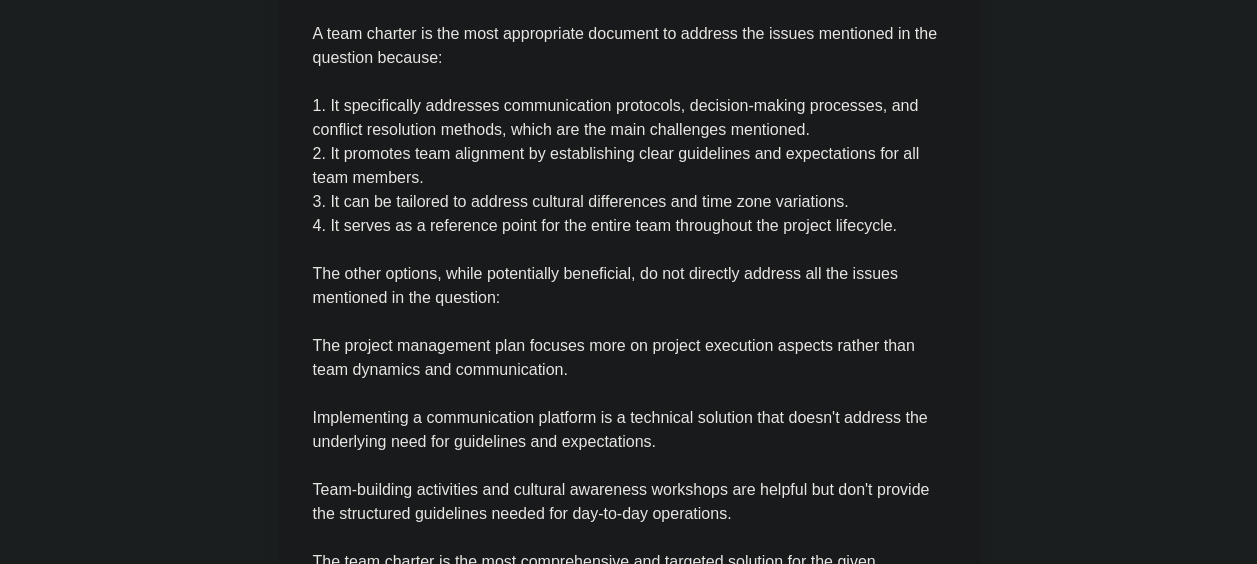 scroll, scrollTop: 1000, scrollLeft: 0, axis: vertical 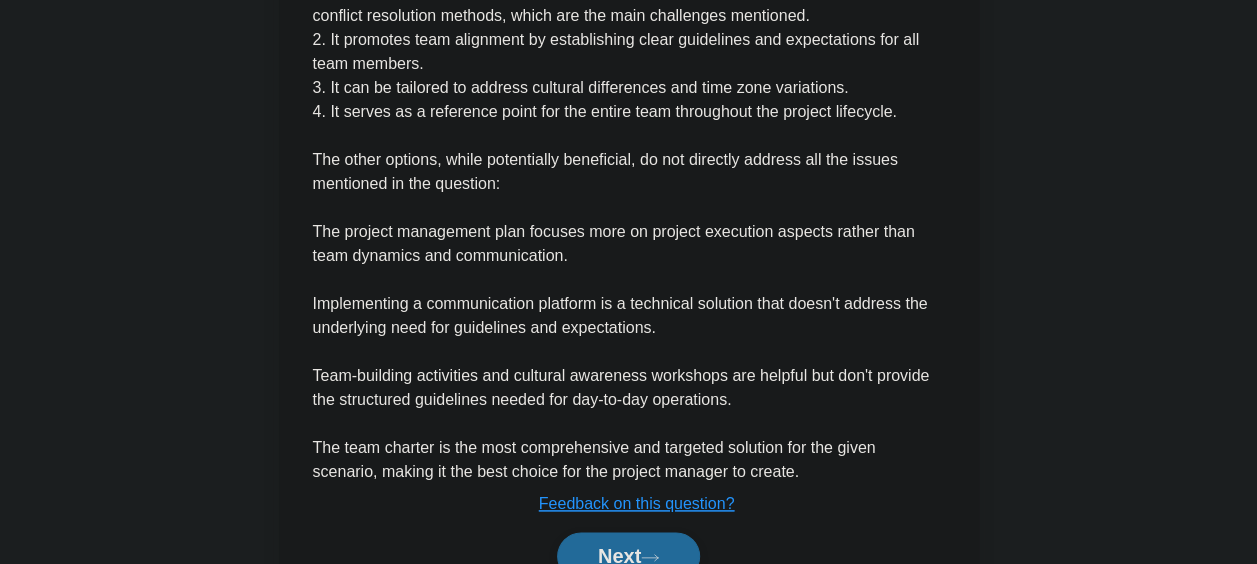 click on "Next" at bounding box center [628, 556] 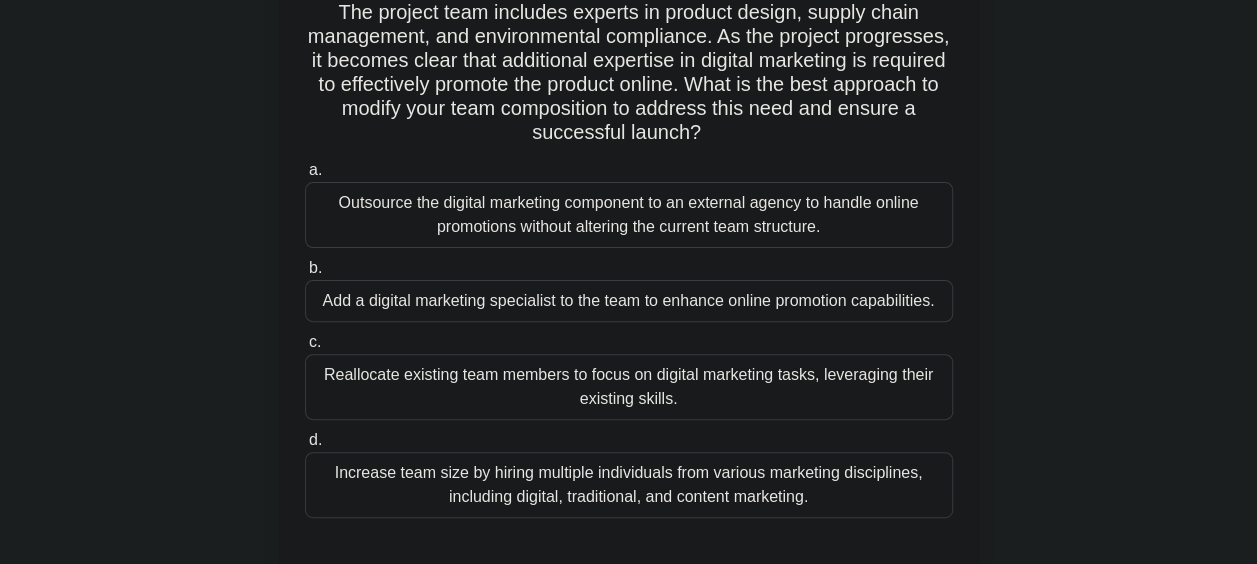 scroll, scrollTop: 200, scrollLeft: 0, axis: vertical 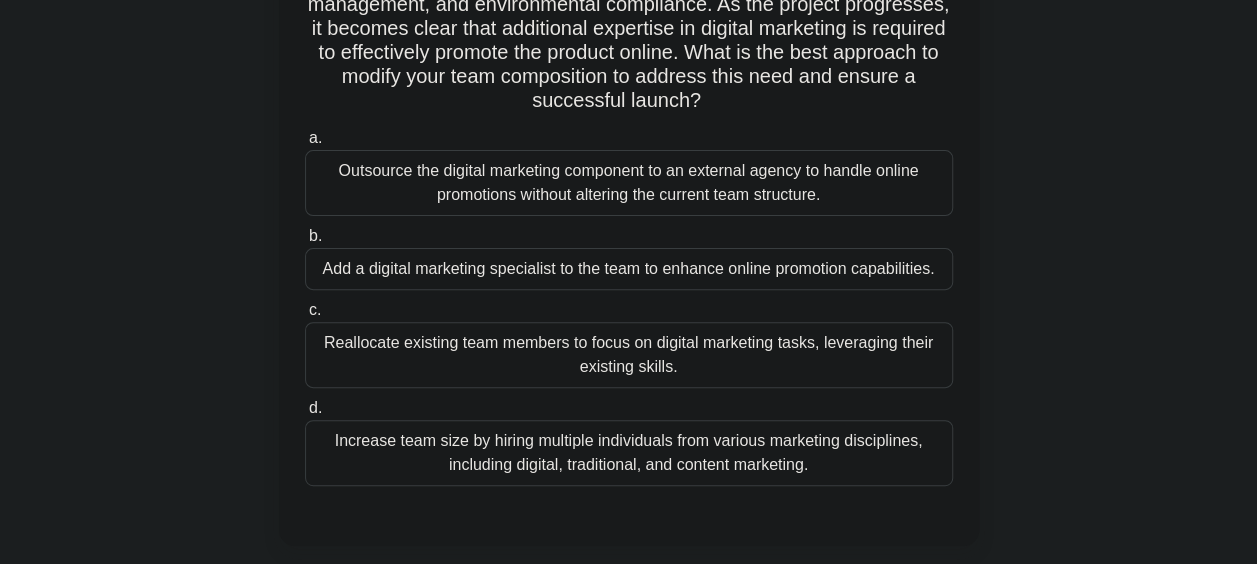 click on "Add a digital marketing specialist to the team to enhance online promotion capabilities." at bounding box center [629, 269] 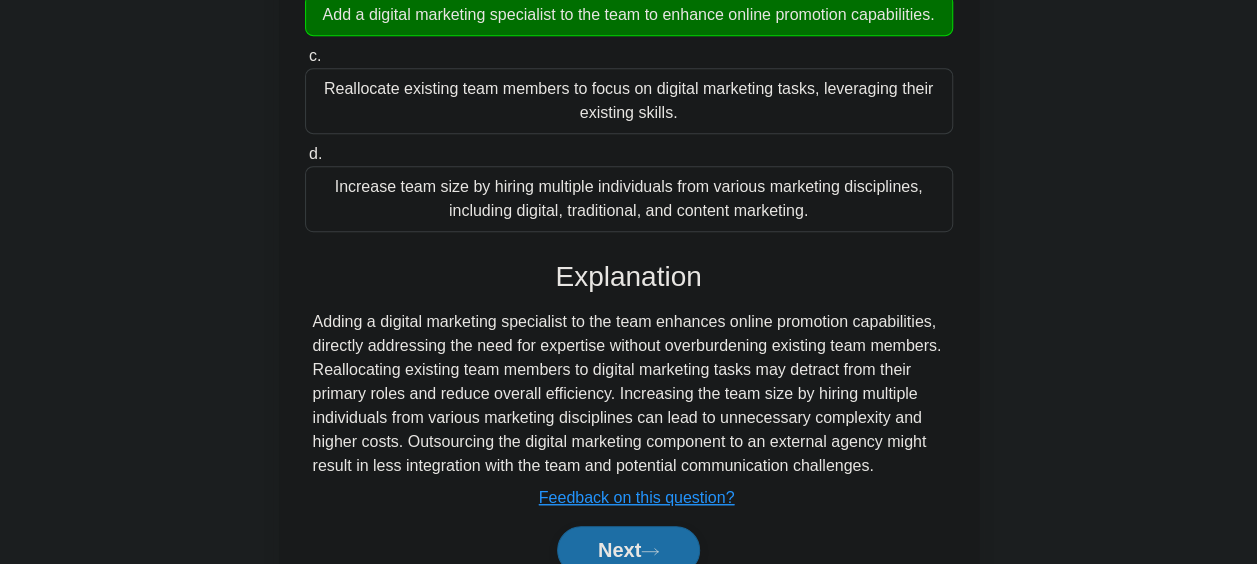 scroll, scrollTop: 500, scrollLeft: 0, axis: vertical 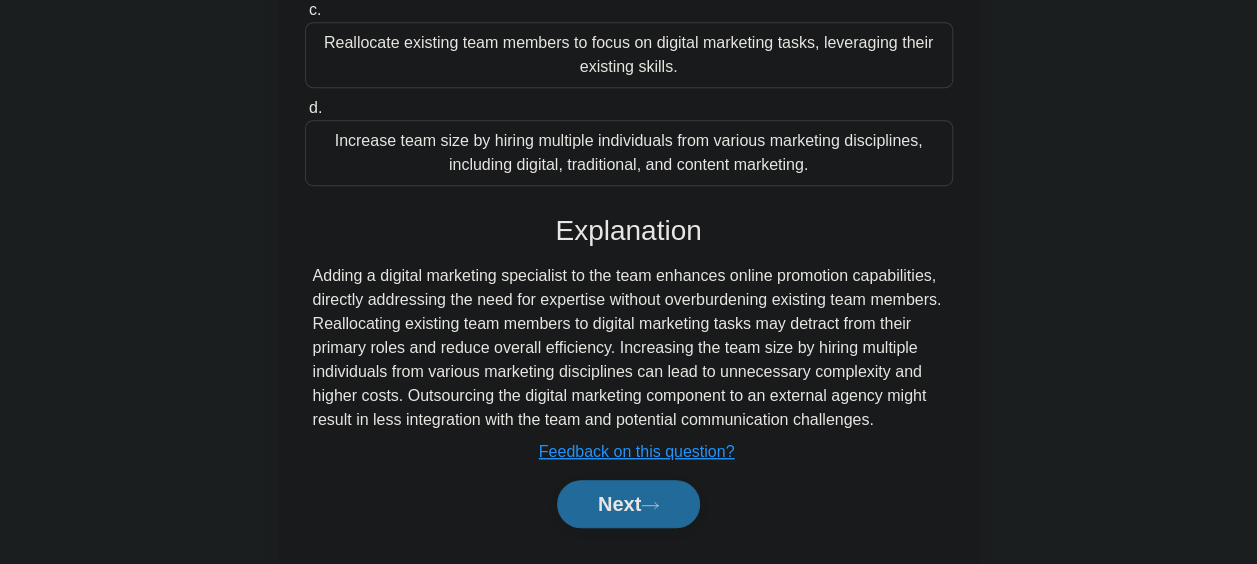 click 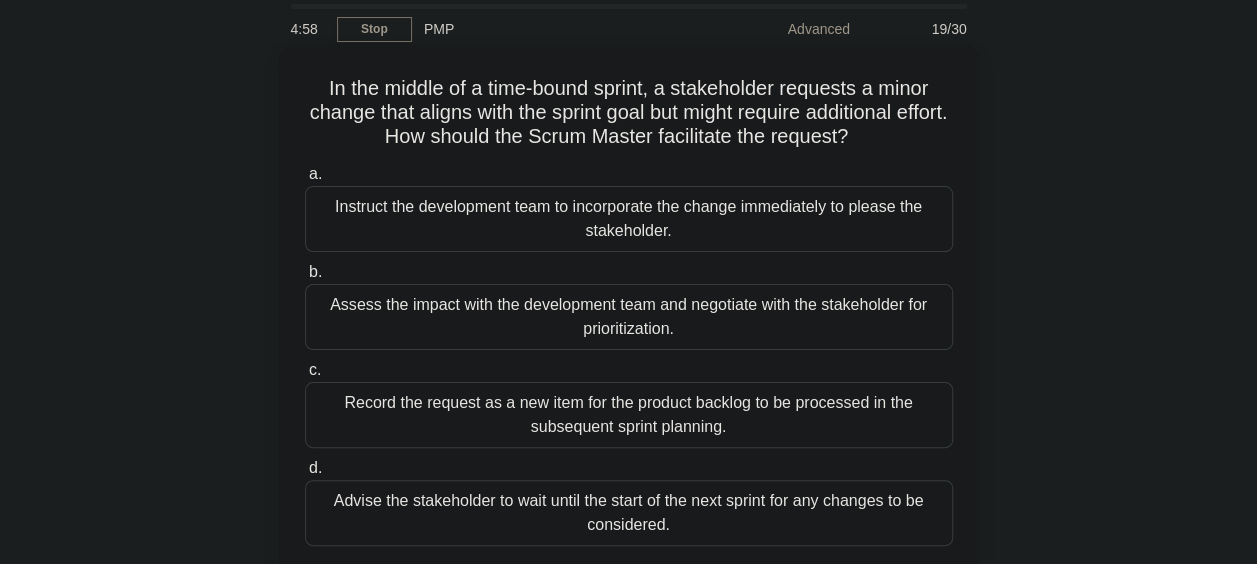 scroll, scrollTop: 100, scrollLeft: 0, axis: vertical 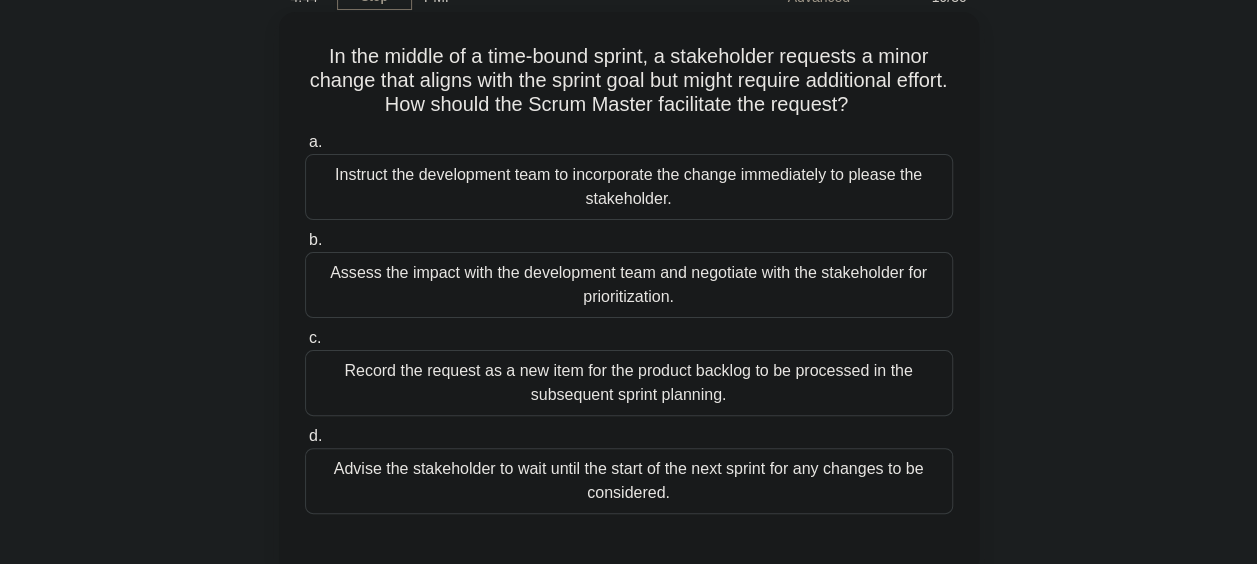 click on "Record the request as a new item for the product backlog to be processed in the subsequent sprint planning." at bounding box center [629, 383] 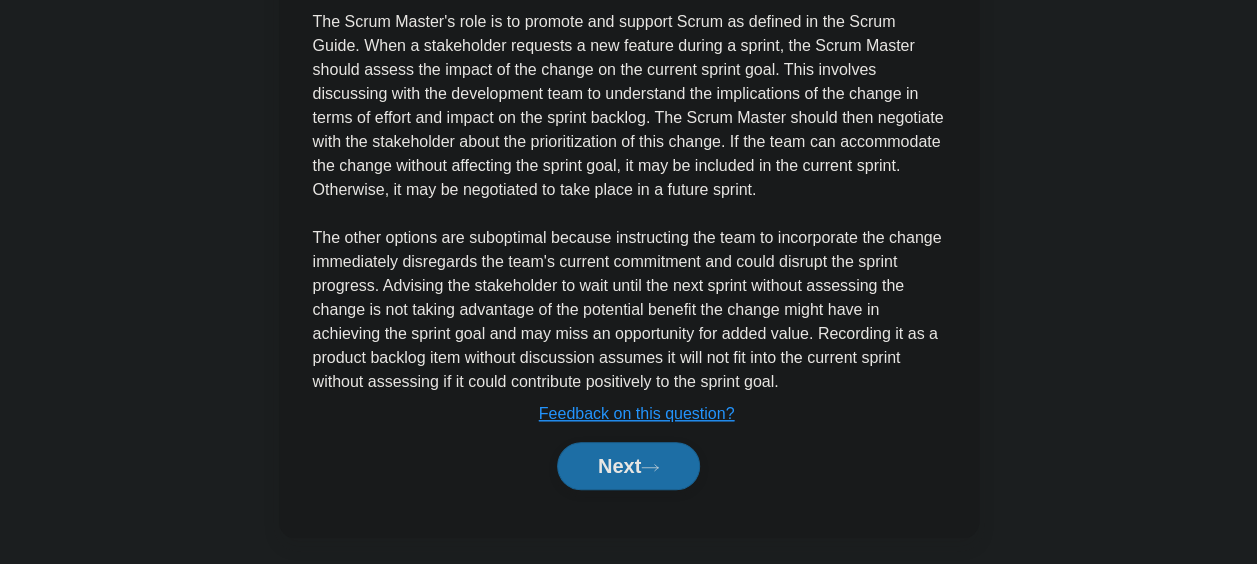 scroll, scrollTop: 693, scrollLeft: 0, axis: vertical 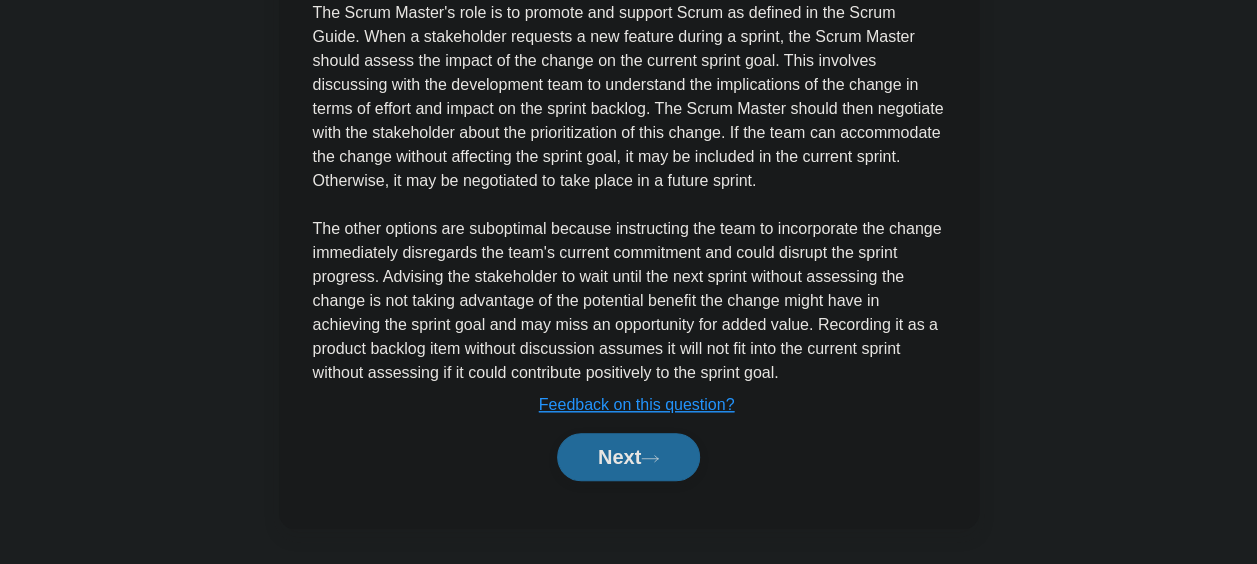 click on "Next" at bounding box center (628, 457) 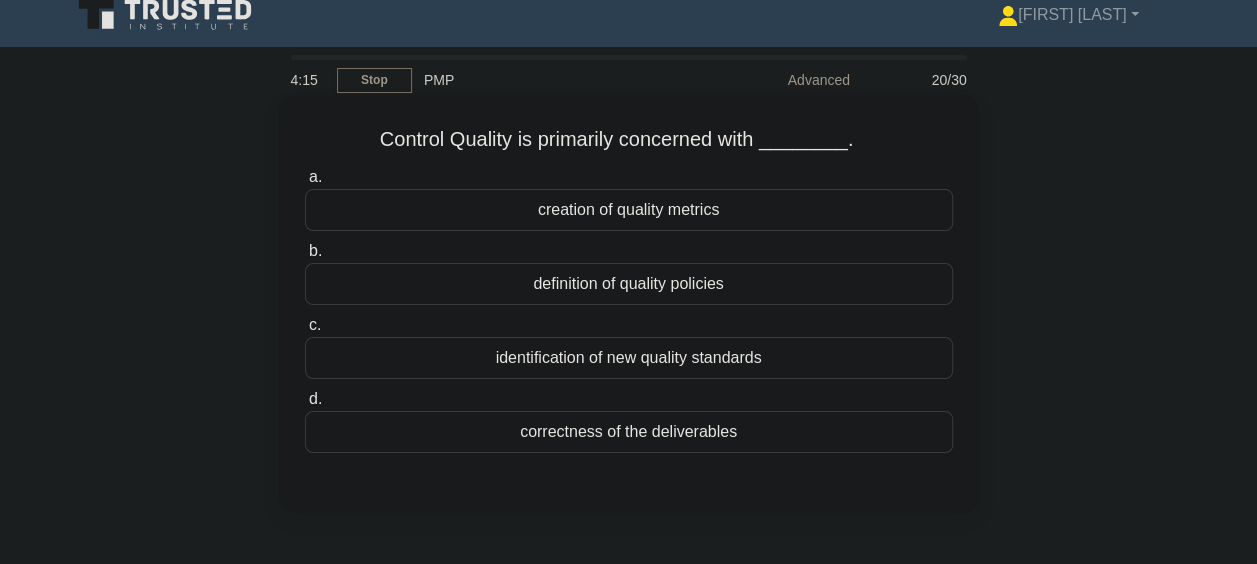 scroll, scrollTop: 0, scrollLeft: 0, axis: both 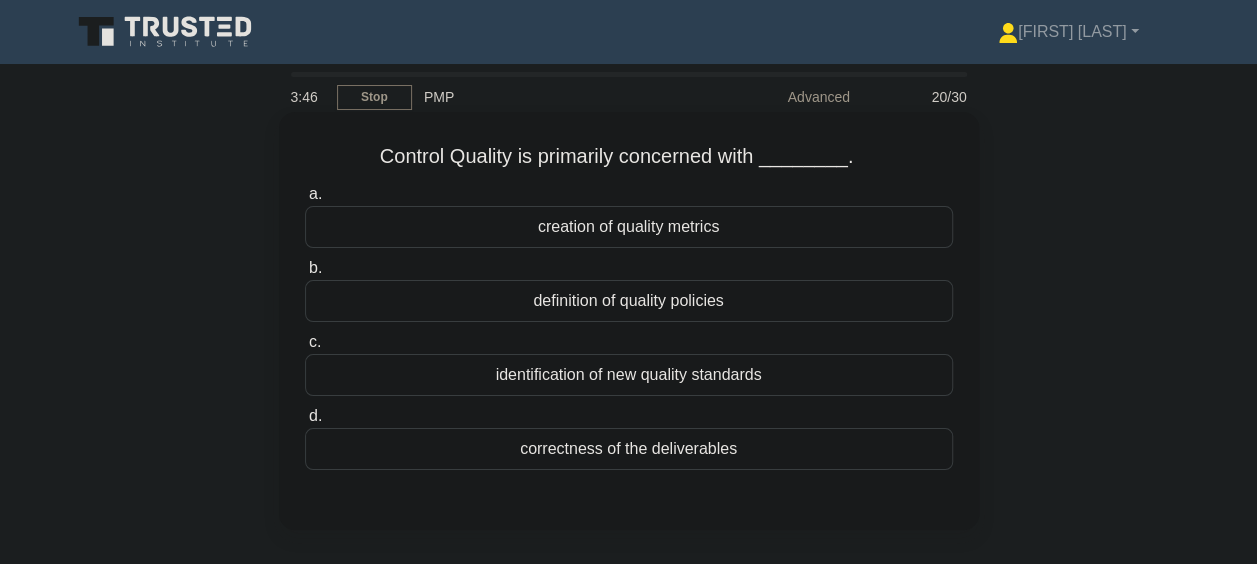 click on "definition of quality policies" at bounding box center (629, 301) 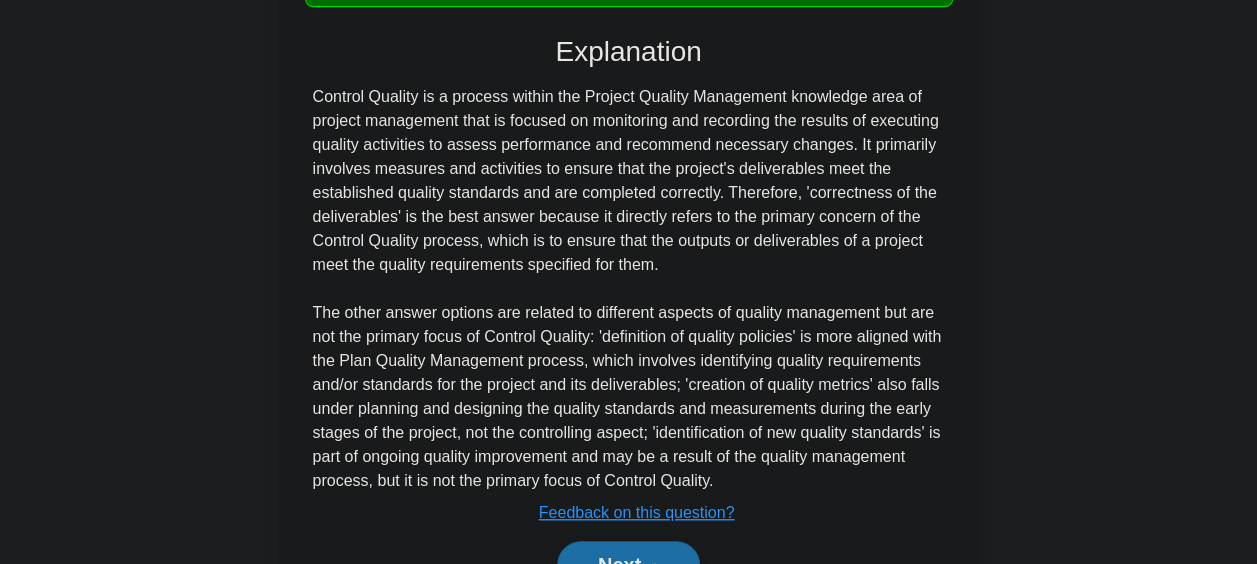 scroll, scrollTop: 500, scrollLeft: 0, axis: vertical 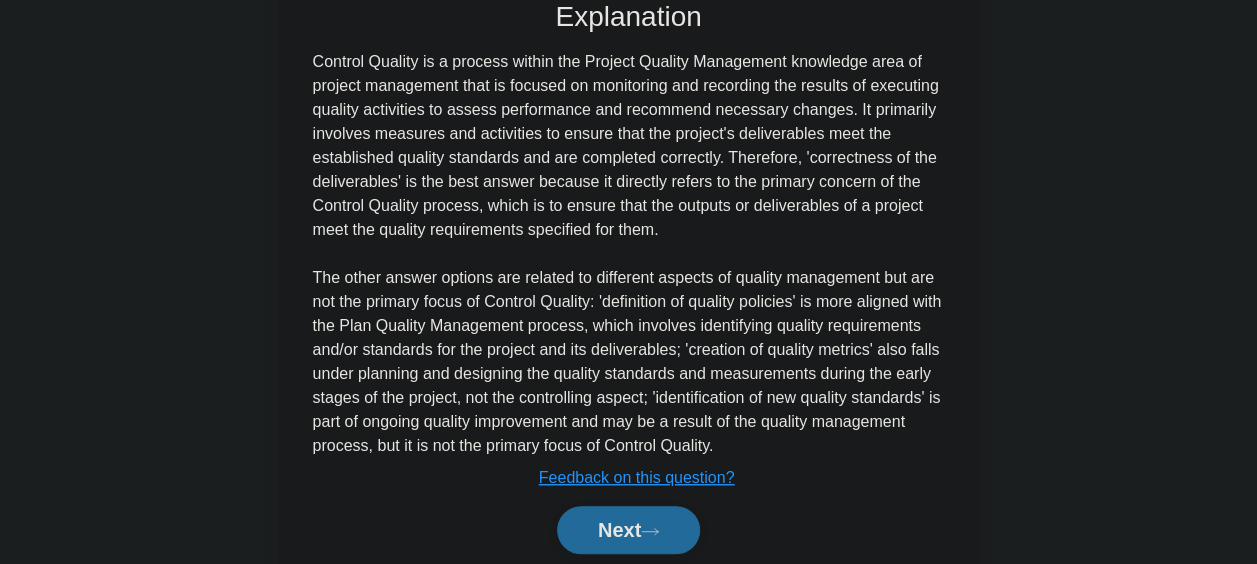 click 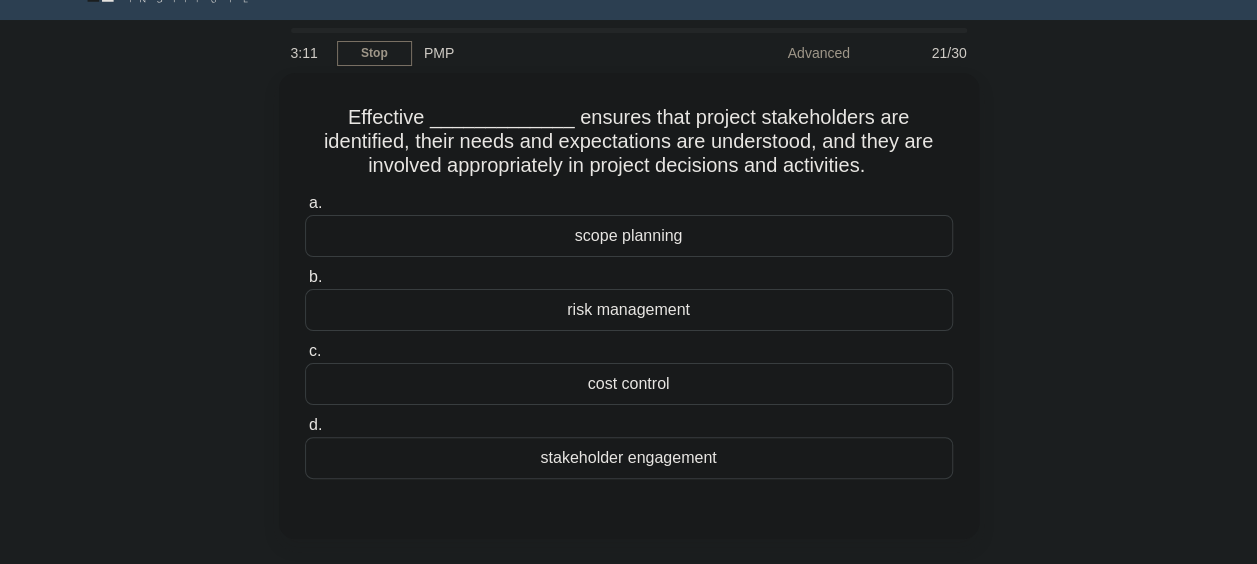 scroll, scrollTop: 0, scrollLeft: 0, axis: both 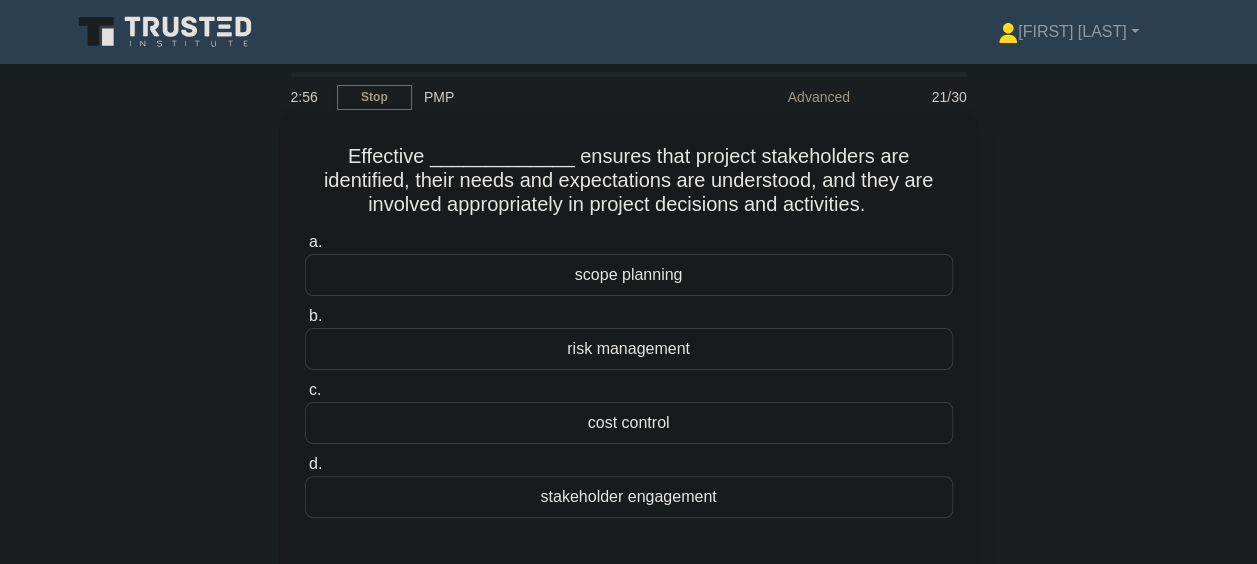 click on "stakeholder engagement" at bounding box center (629, 497) 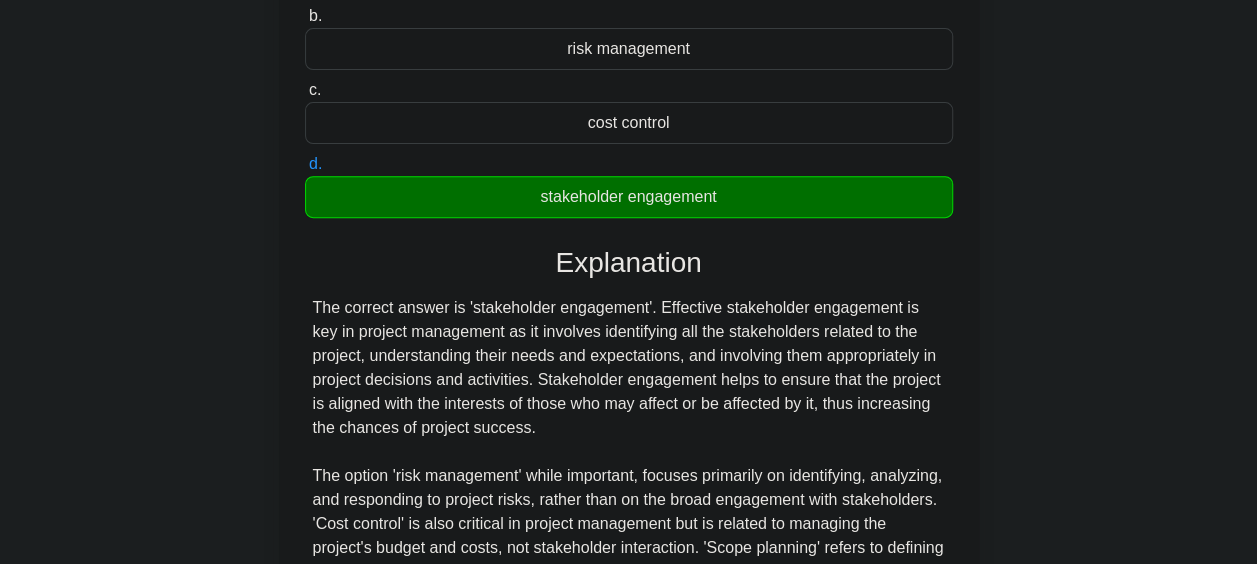 scroll, scrollTop: 522, scrollLeft: 0, axis: vertical 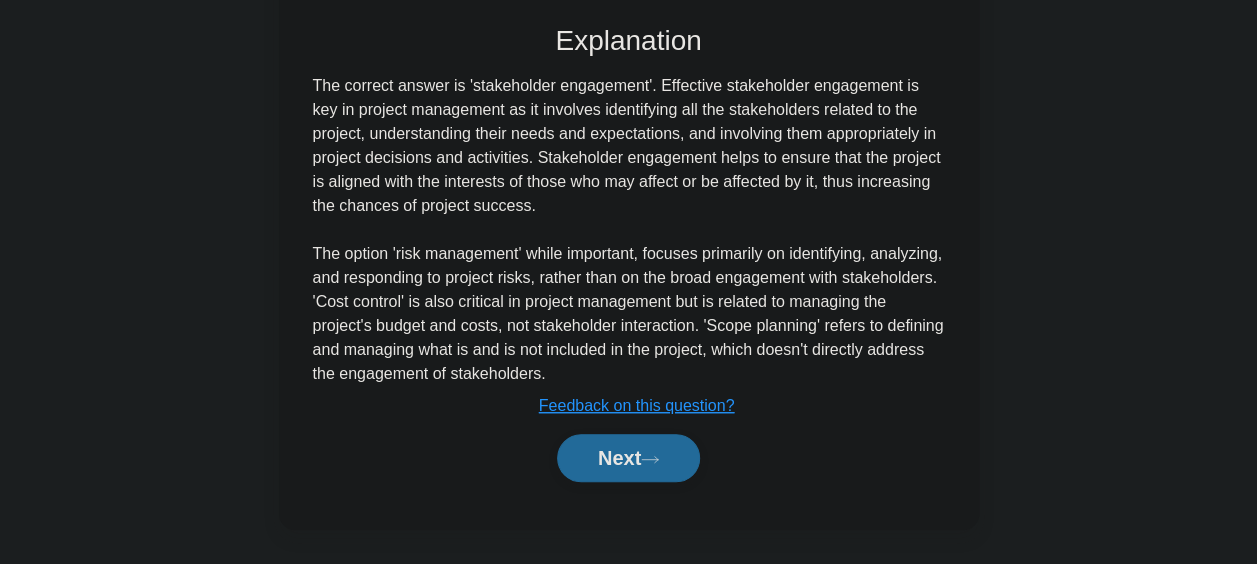 click on "Next" at bounding box center [628, 458] 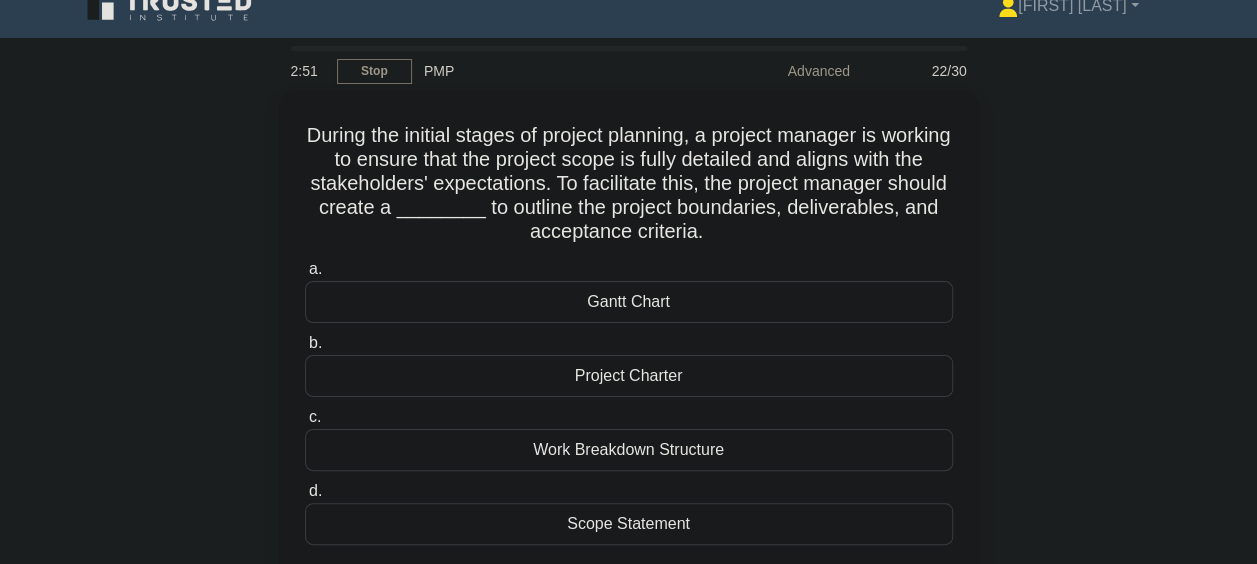 scroll, scrollTop: 16, scrollLeft: 0, axis: vertical 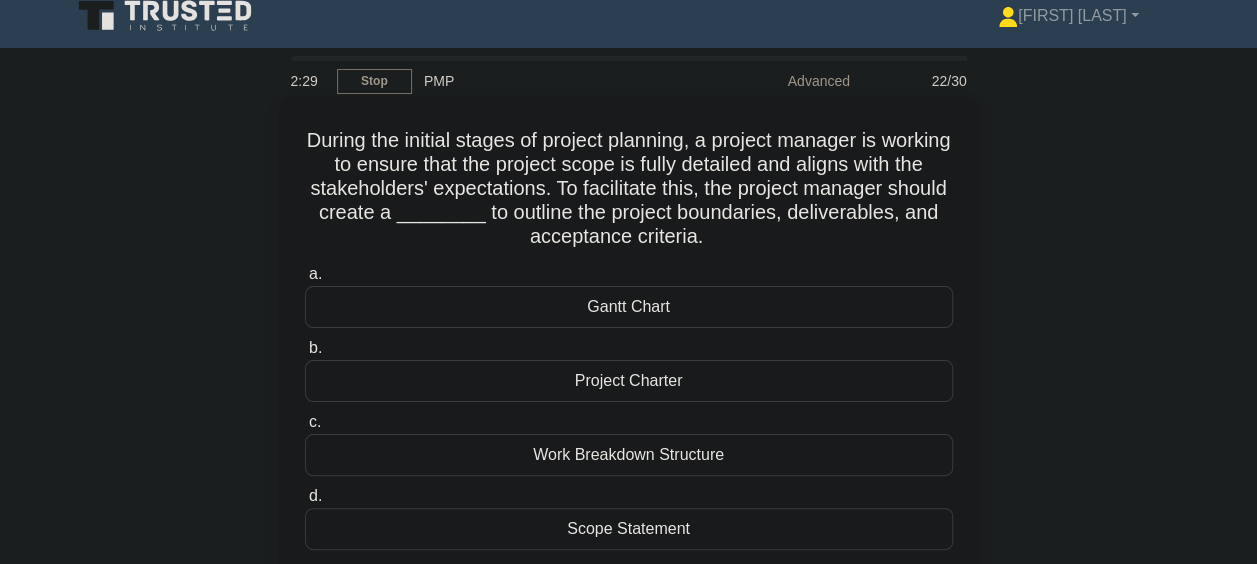 click on "Scope Statement" at bounding box center (629, 529) 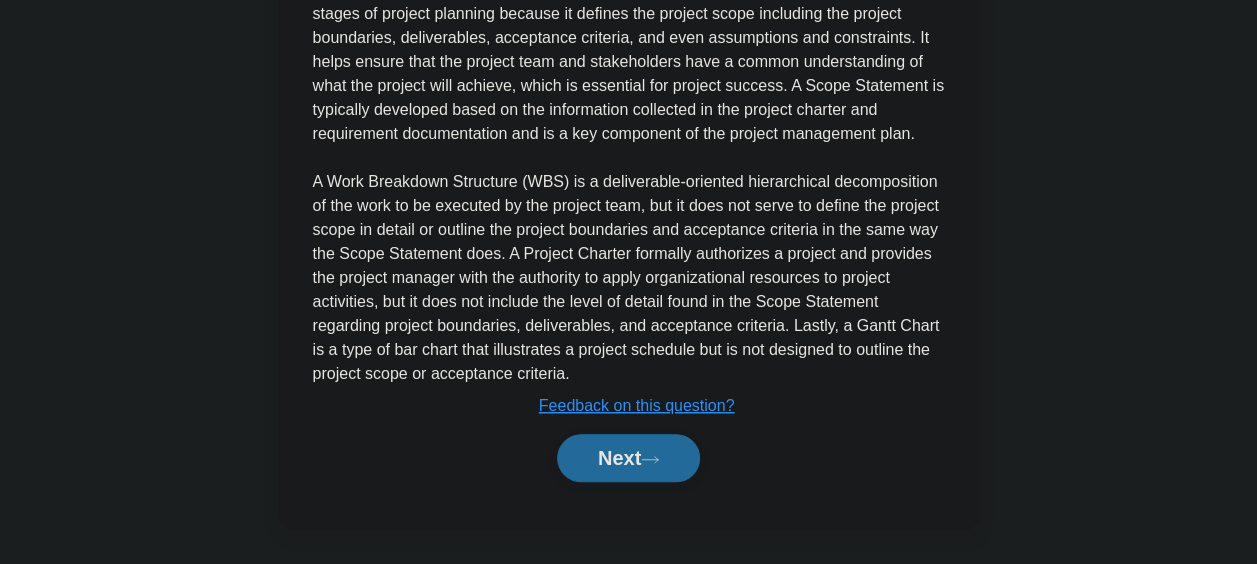 click on "Next" at bounding box center [628, 458] 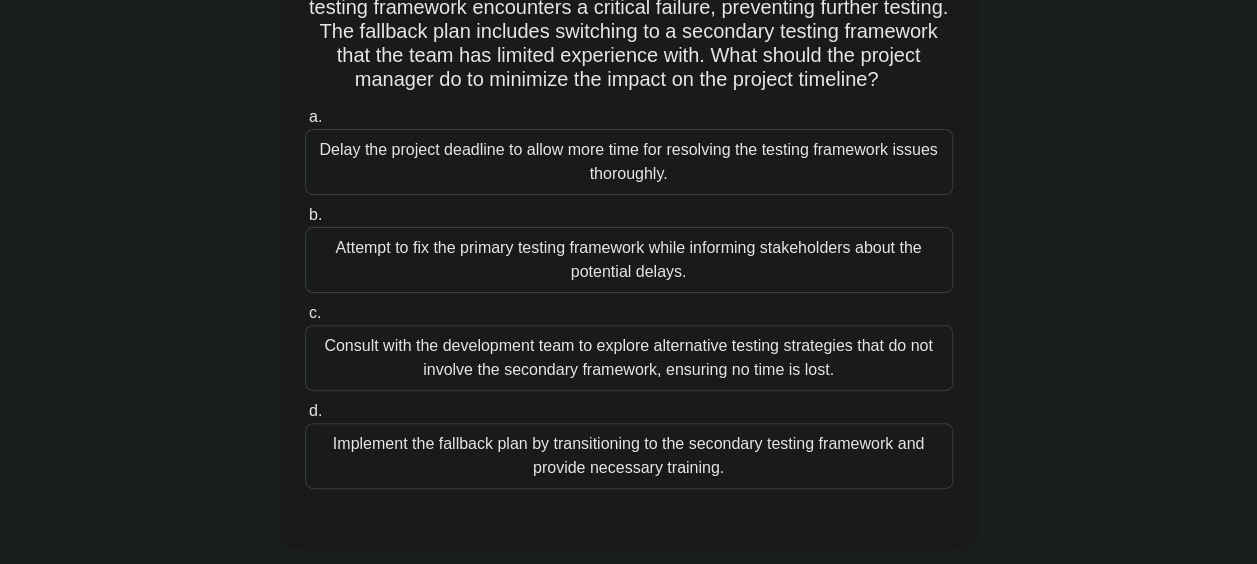 scroll, scrollTop: 216, scrollLeft: 0, axis: vertical 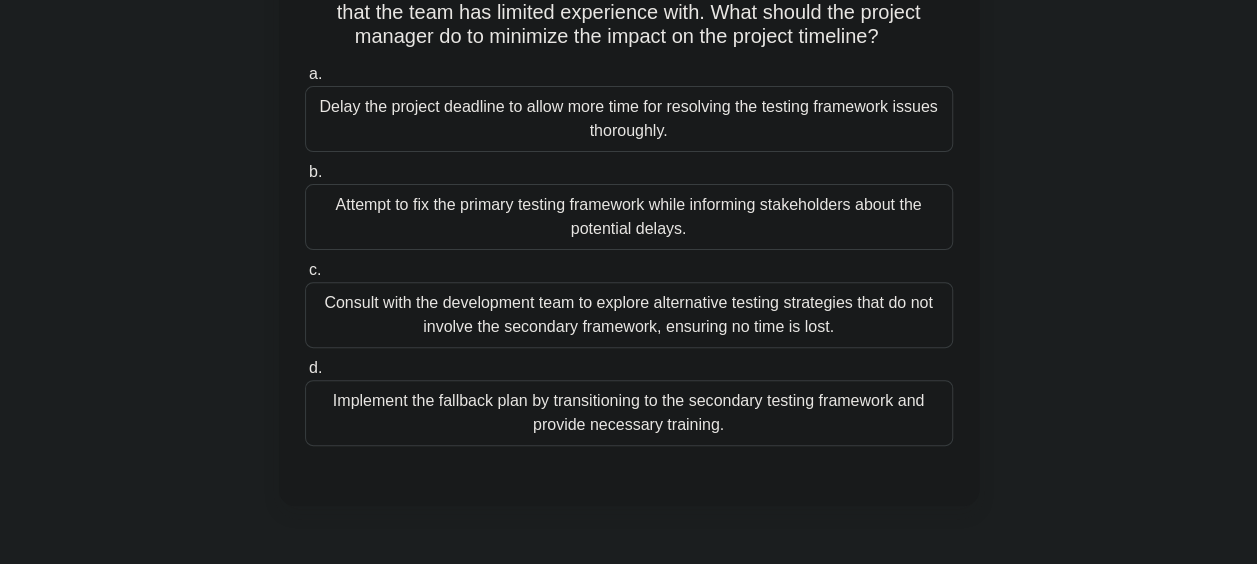 click on "Consult with the development team to explore alternative testing strategies that do not involve the secondary framework, ensuring no time is lost." at bounding box center (629, 315) 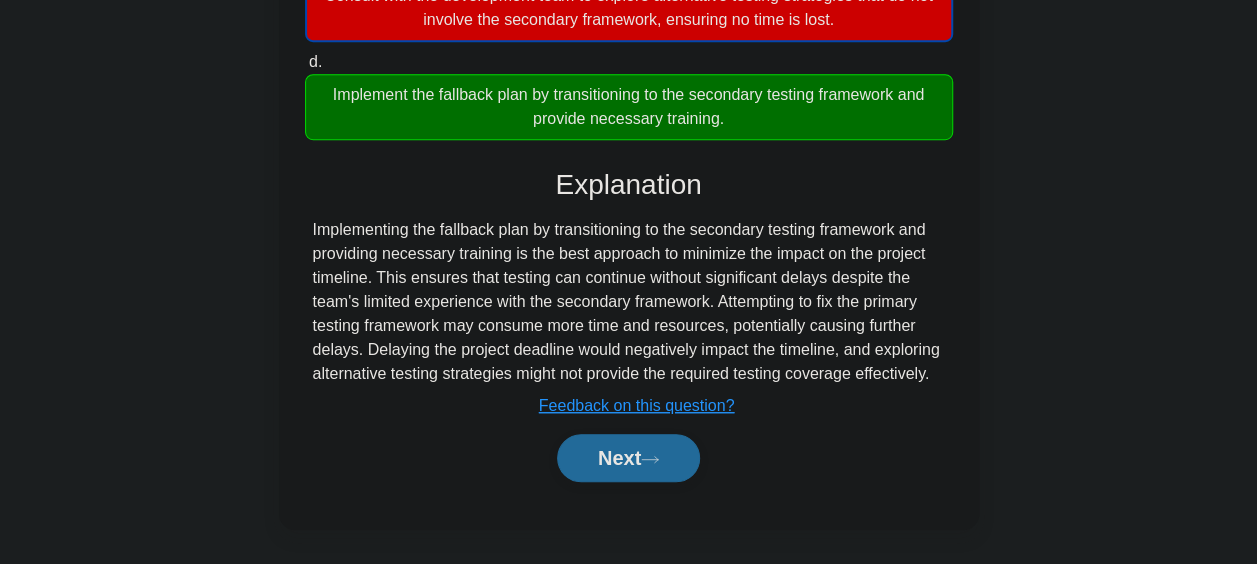 scroll, scrollTop: 525, scrollLeft: 0, axis: vertical 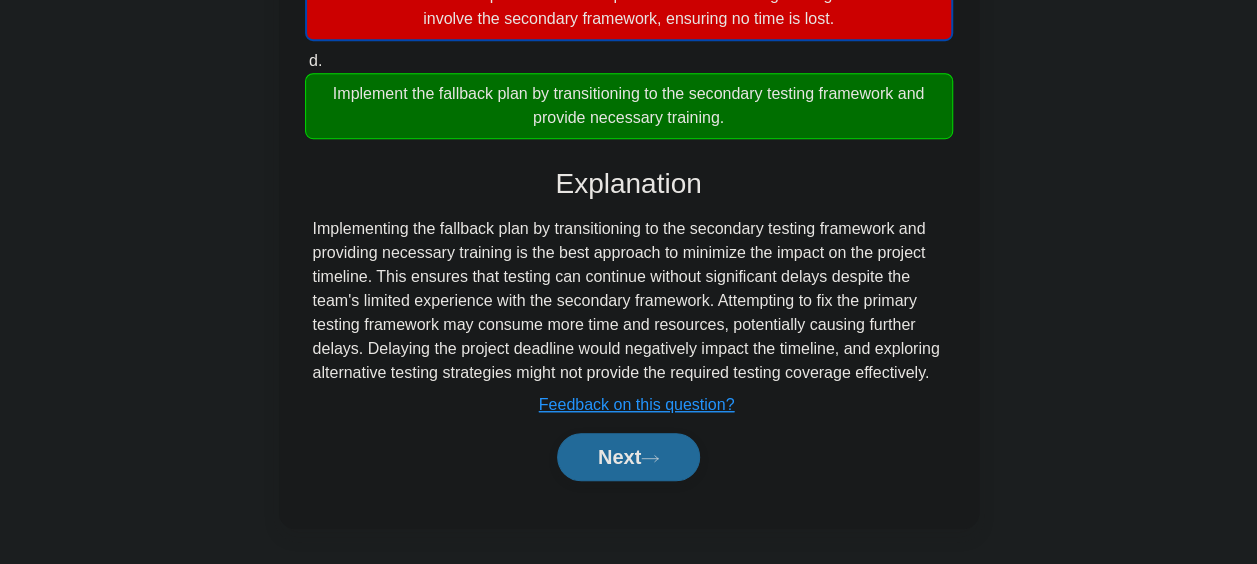 click on "Next" at bounding box center [628, 457] 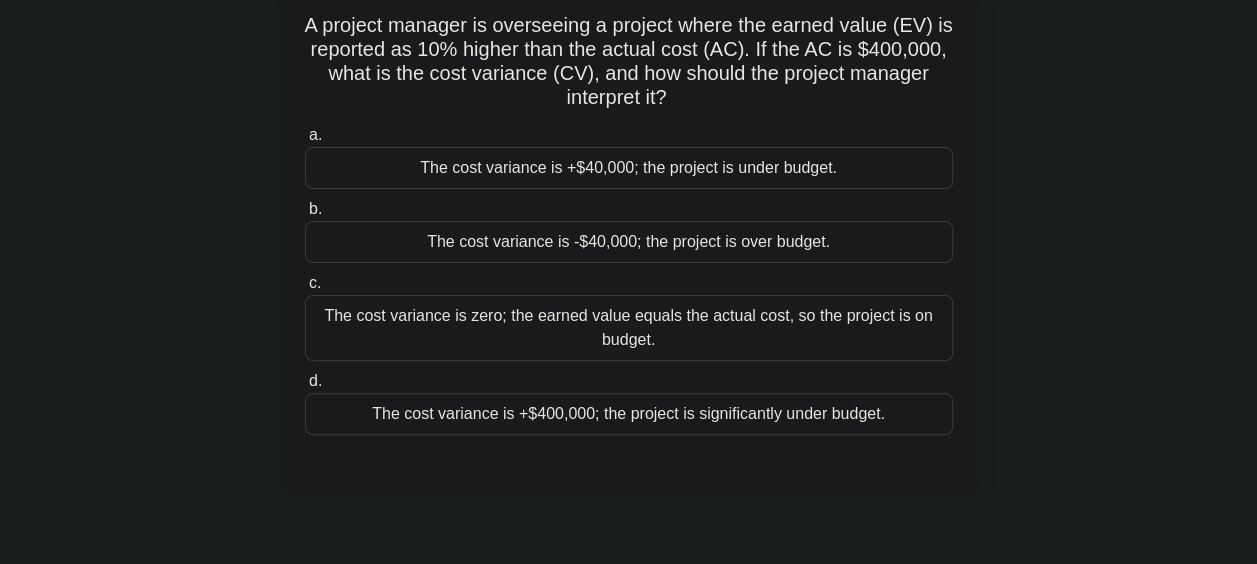 scroll, scrollTop: 100, scrollLeft: 0, axis: vertical 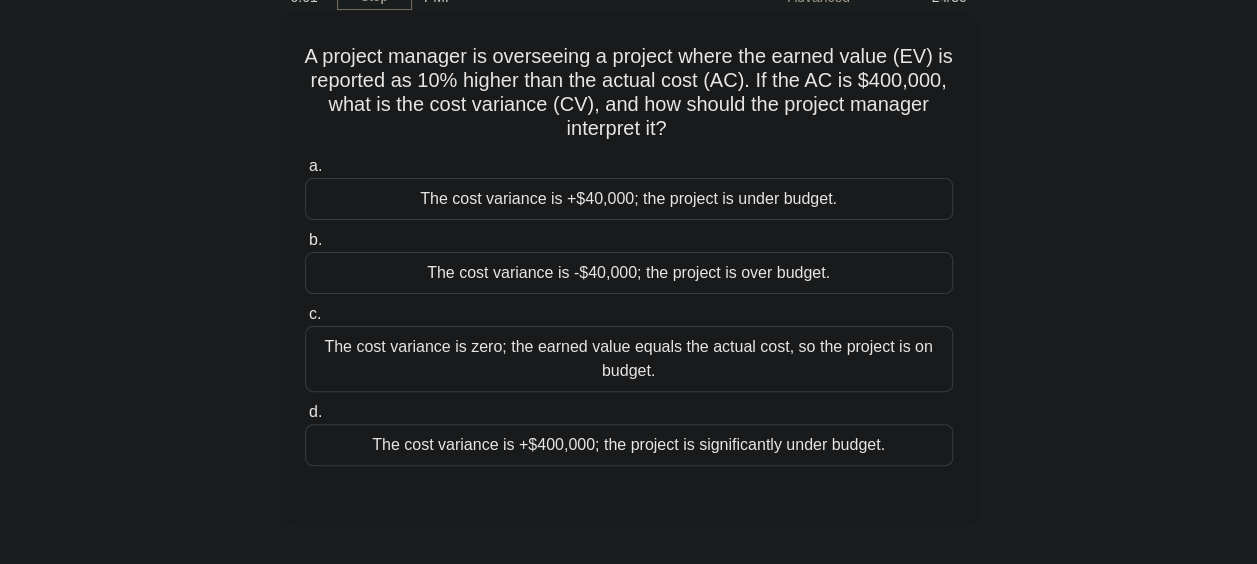 click on "The cost variance is -$40,000; the project is over budget." at bounding box center (629, 273) 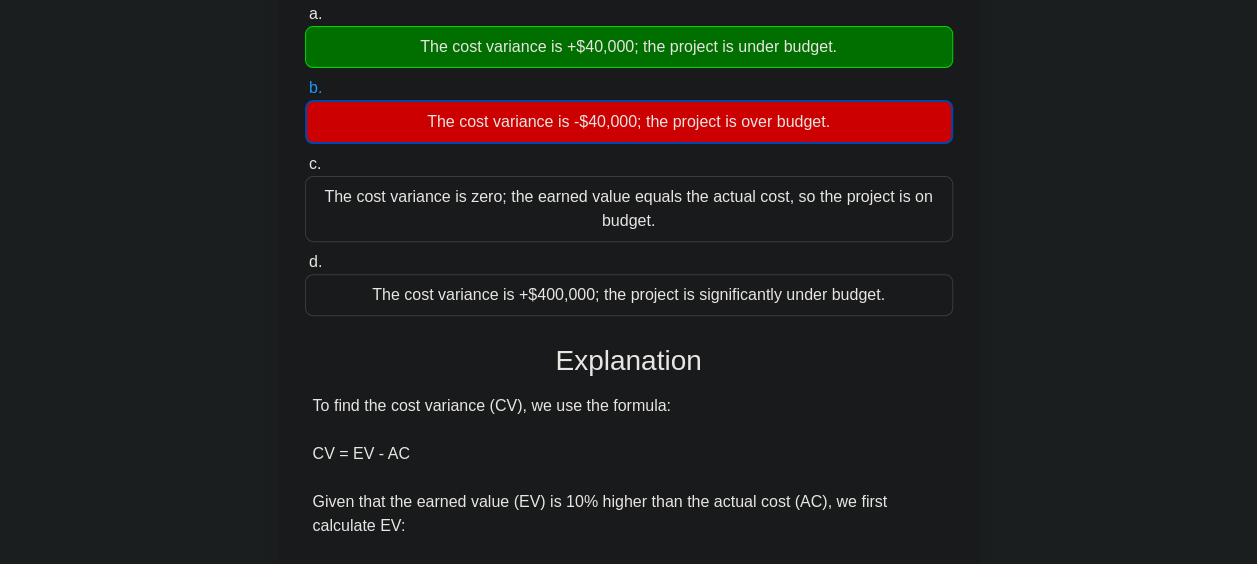 scroll, scrollTop: 300, scrollLeft: 0, axis: vertical 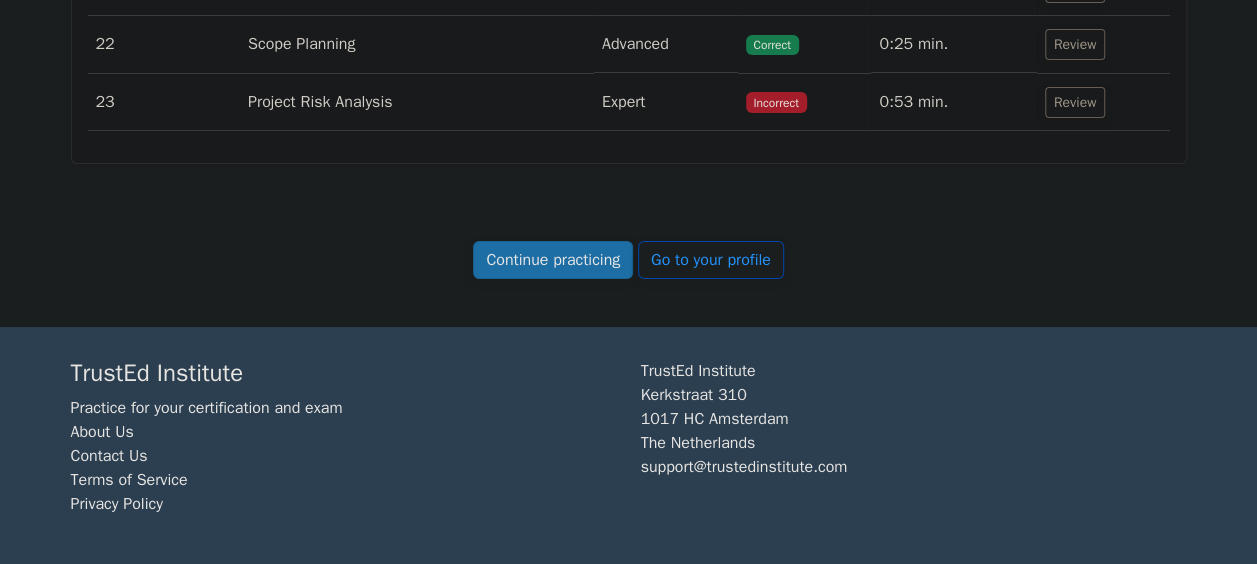 click on "Project Risk Analysis" at bounding box center (417, 102) 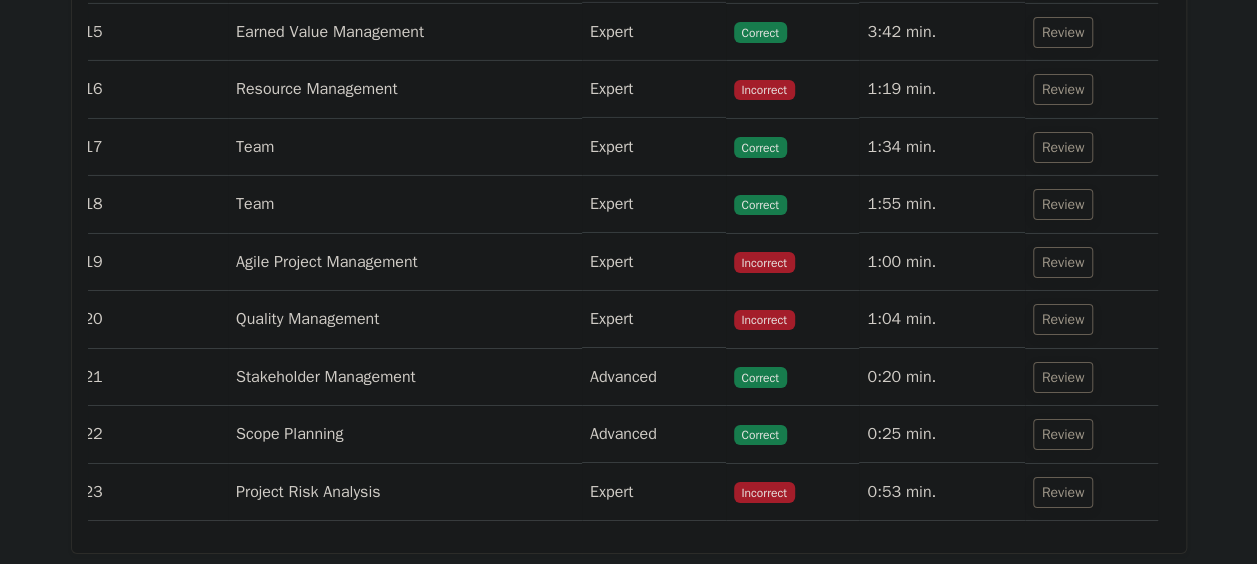 scroll, scrollTop: 3494, scrollLeft: 0, axis: vertical 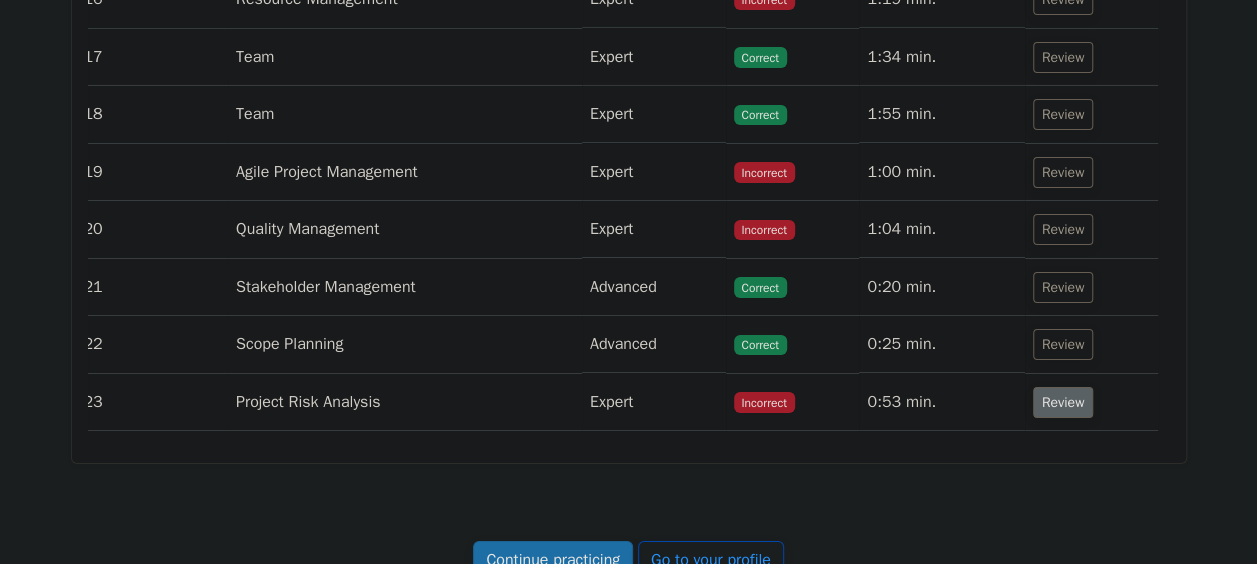 click on "Review" at bounding box center [1063, 402] 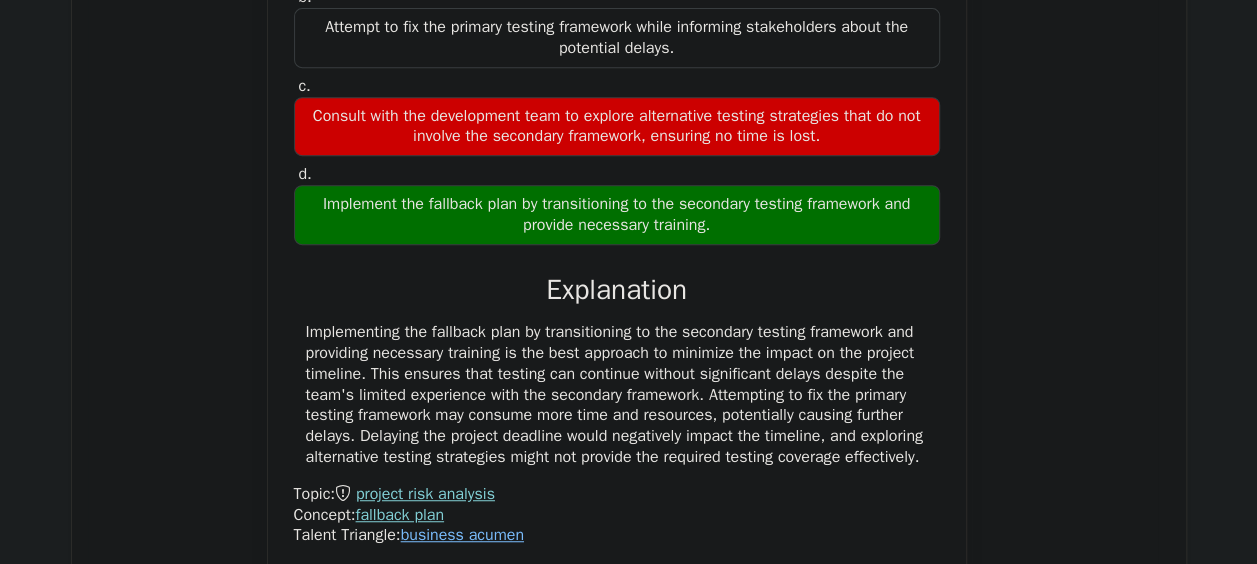 scroll, scrollTop: 4494, scrollLeft: 0, axis: vertical 